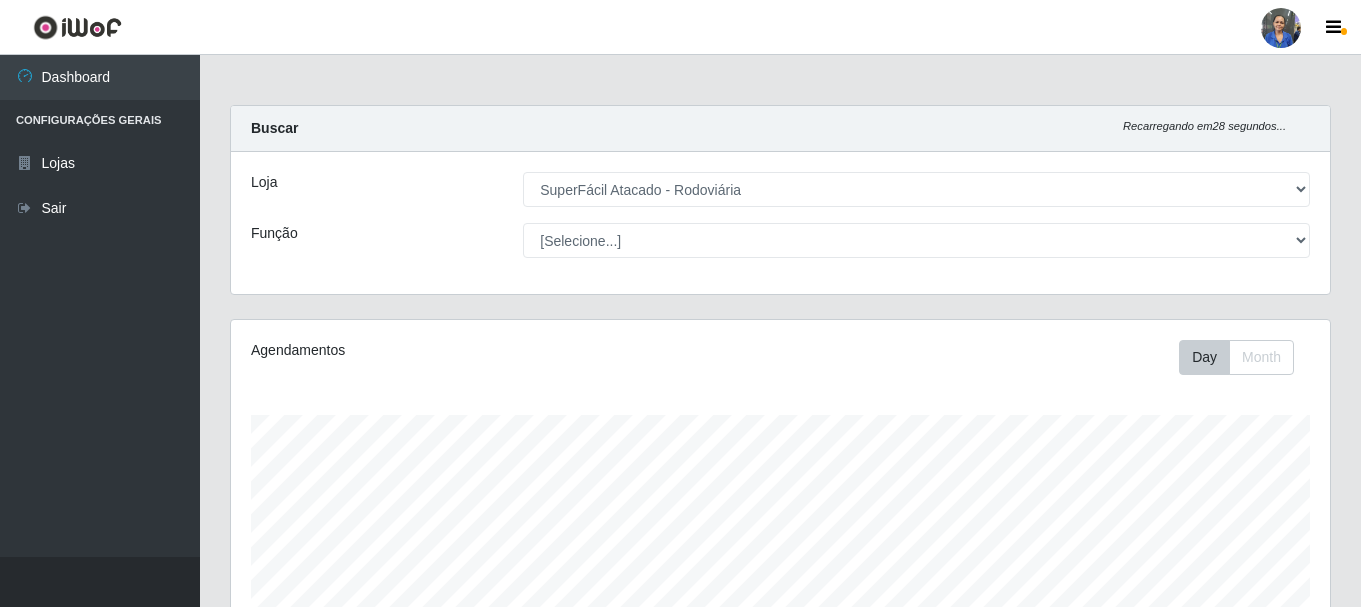 select on "400" 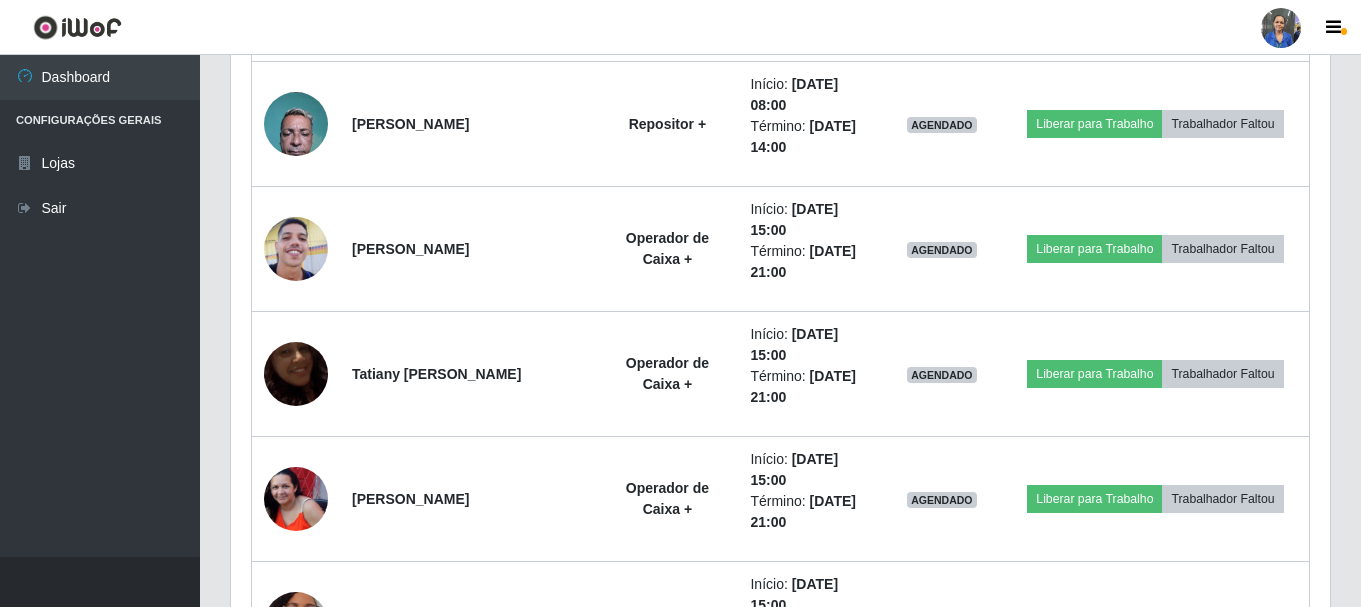 scroll, scrollTop: 999585, scrollLeft: 998901, axis: both 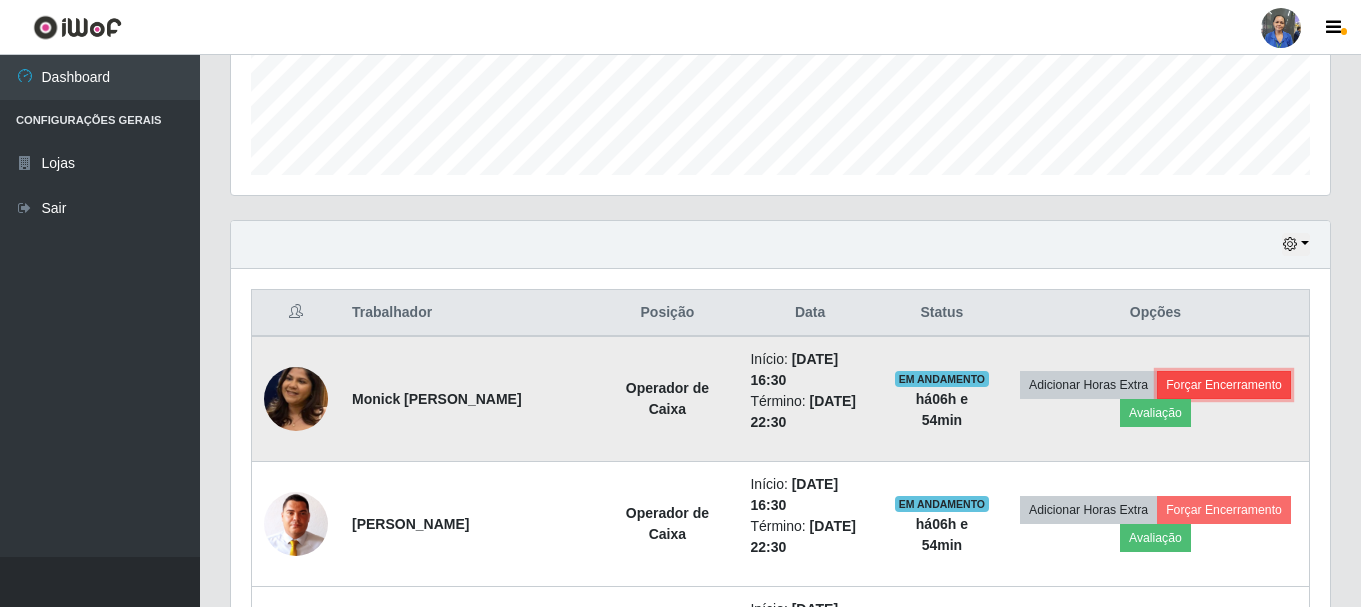 click on "Forçar Encerramento" at bounding box center (1224, 385) 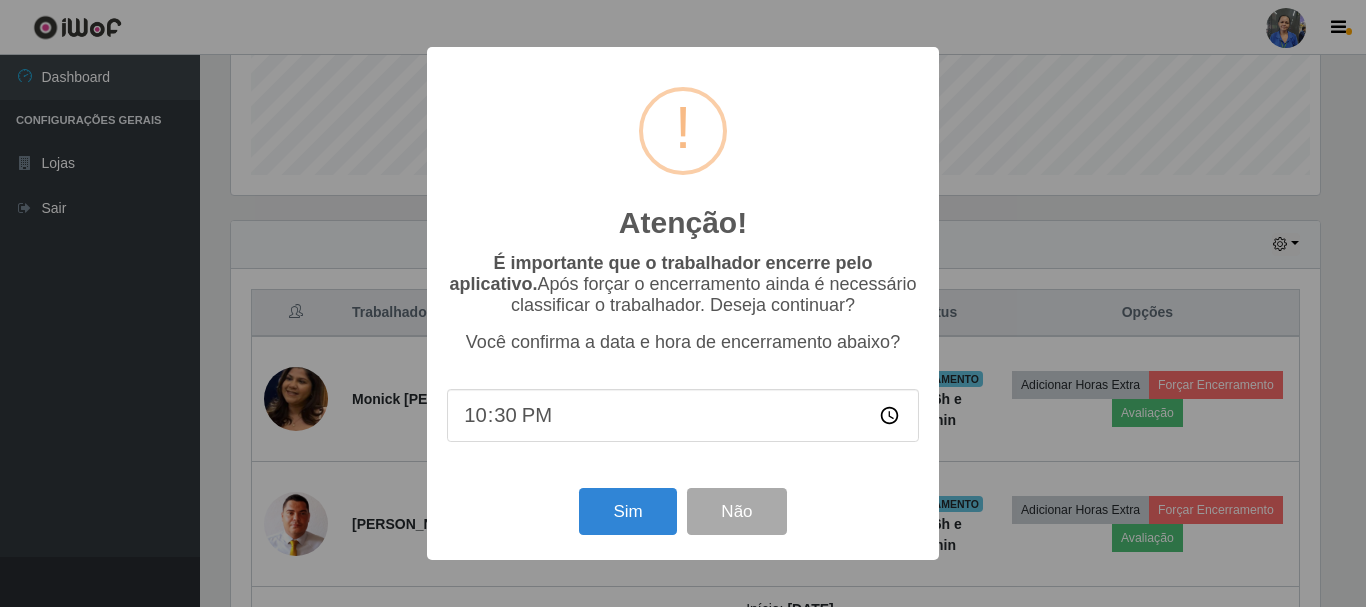 scroll, scrollTop: 999585, scrollLeft: 998911, axis: both 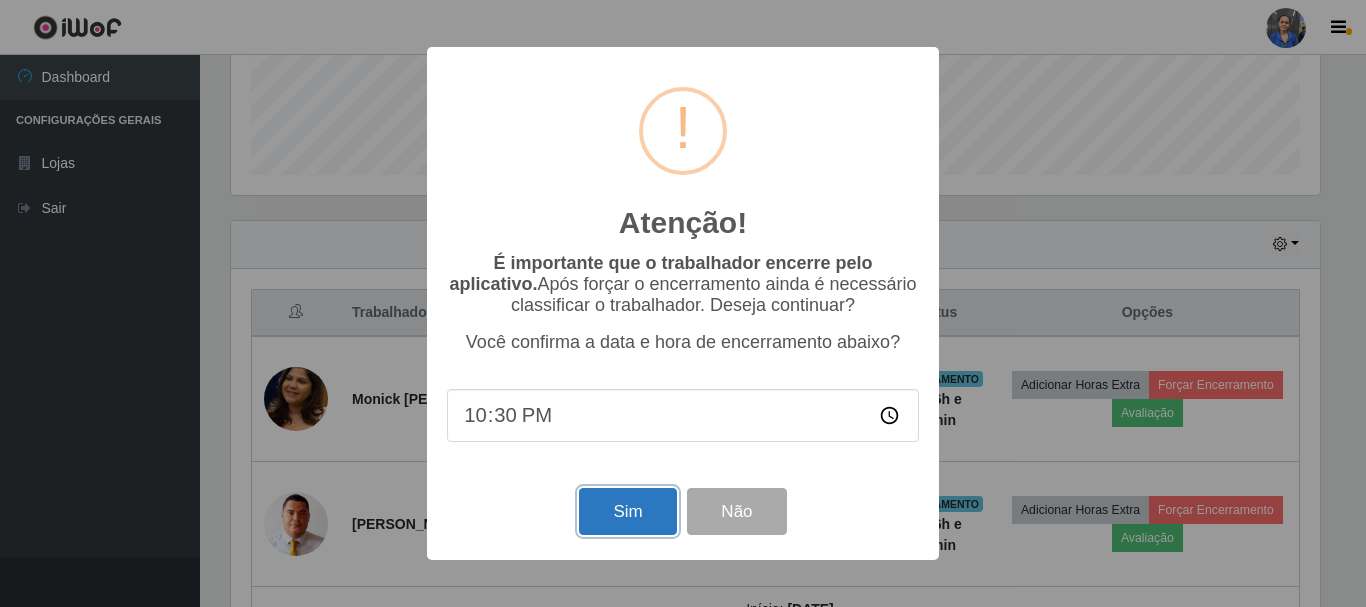 click on "Sim" at bounding box center (627, 511) 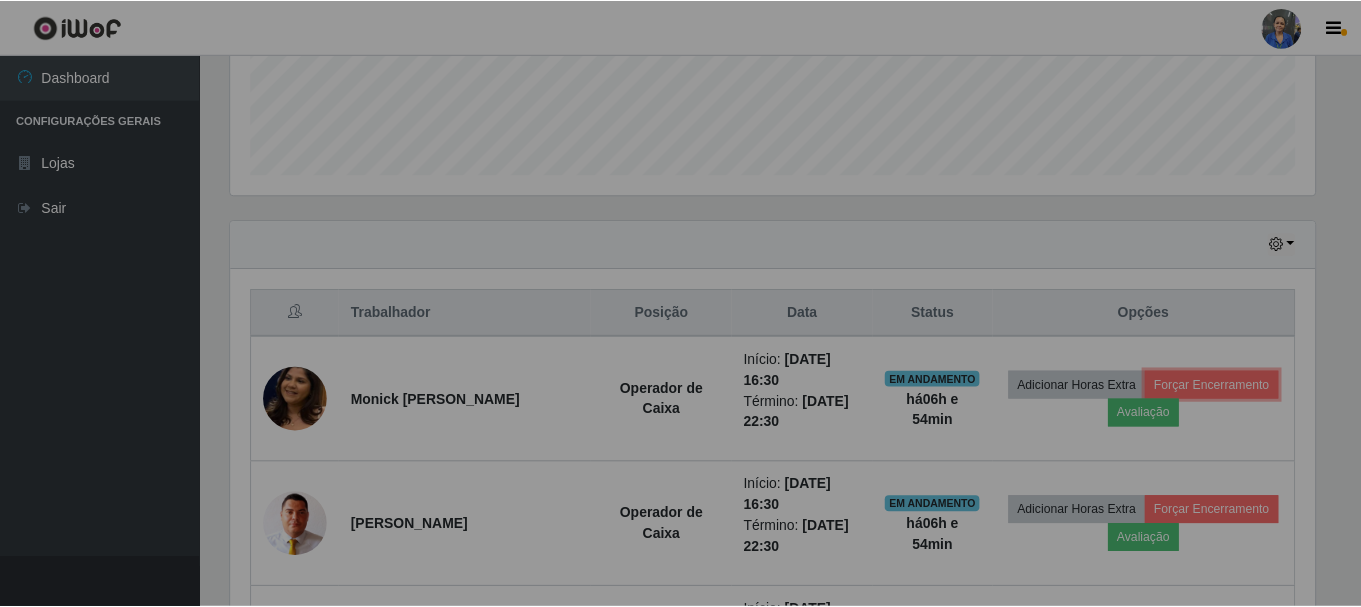 scroll, scrollTop: 999585, scrollLeft: 998901, axis: both 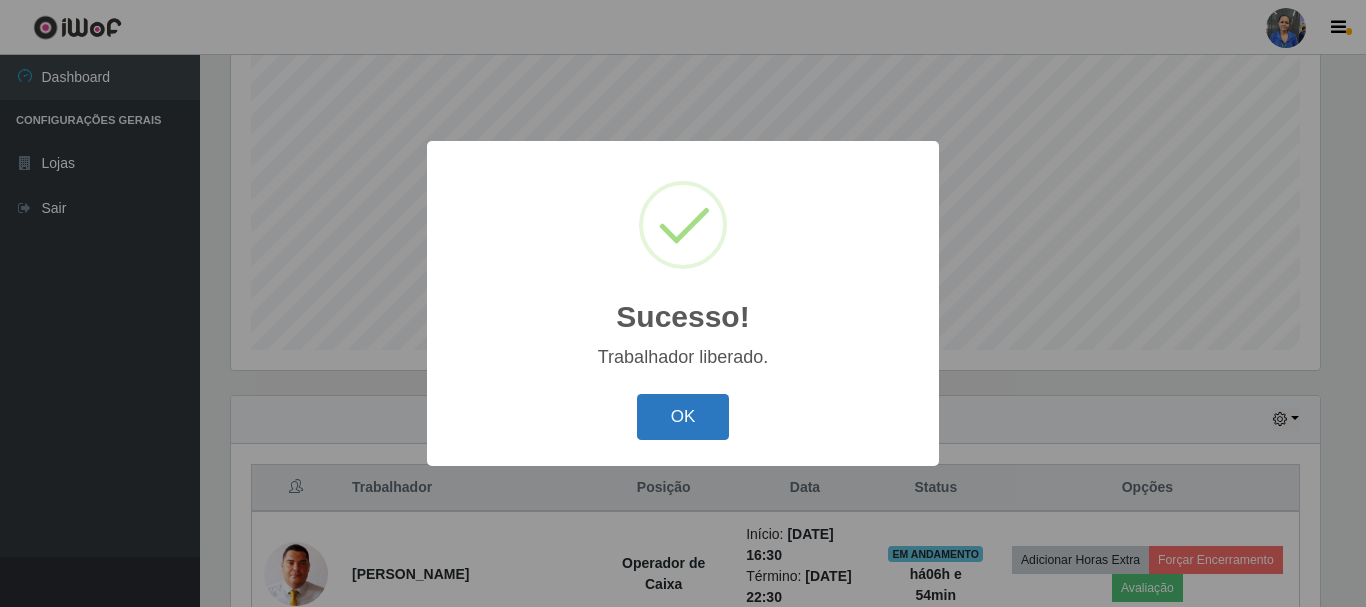 click on "OK" at bounding box center (683, 417) 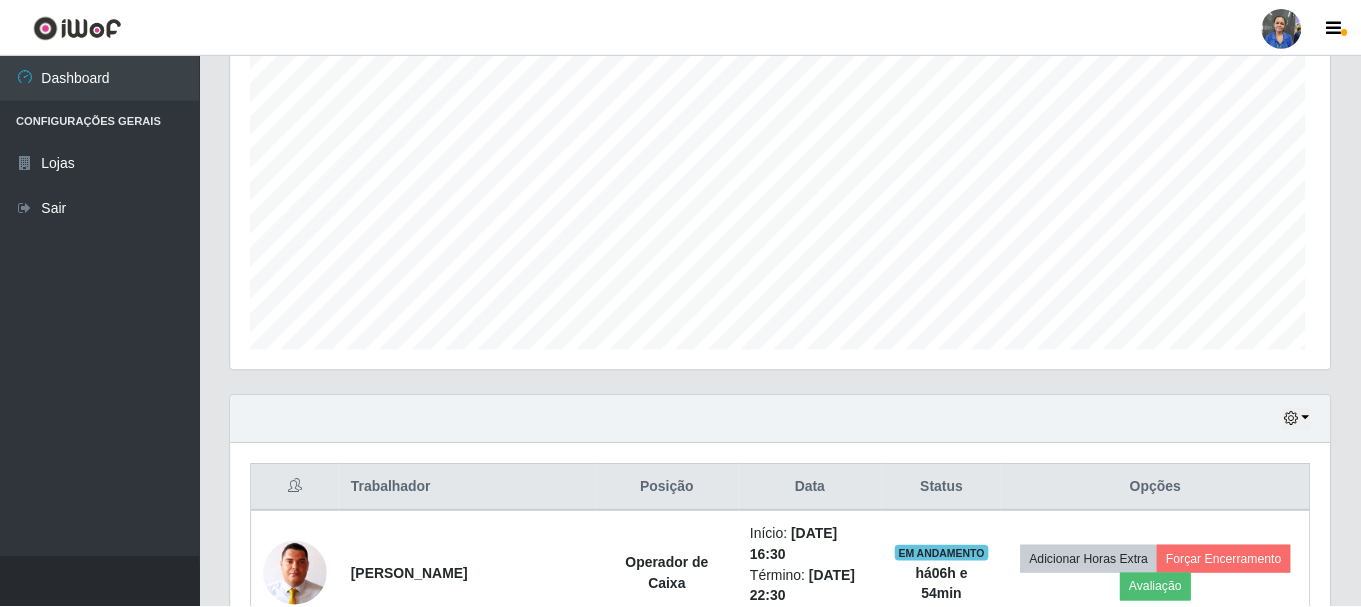 scroll, scrollTop: 999585, scrollLeft: 998901, axis: both 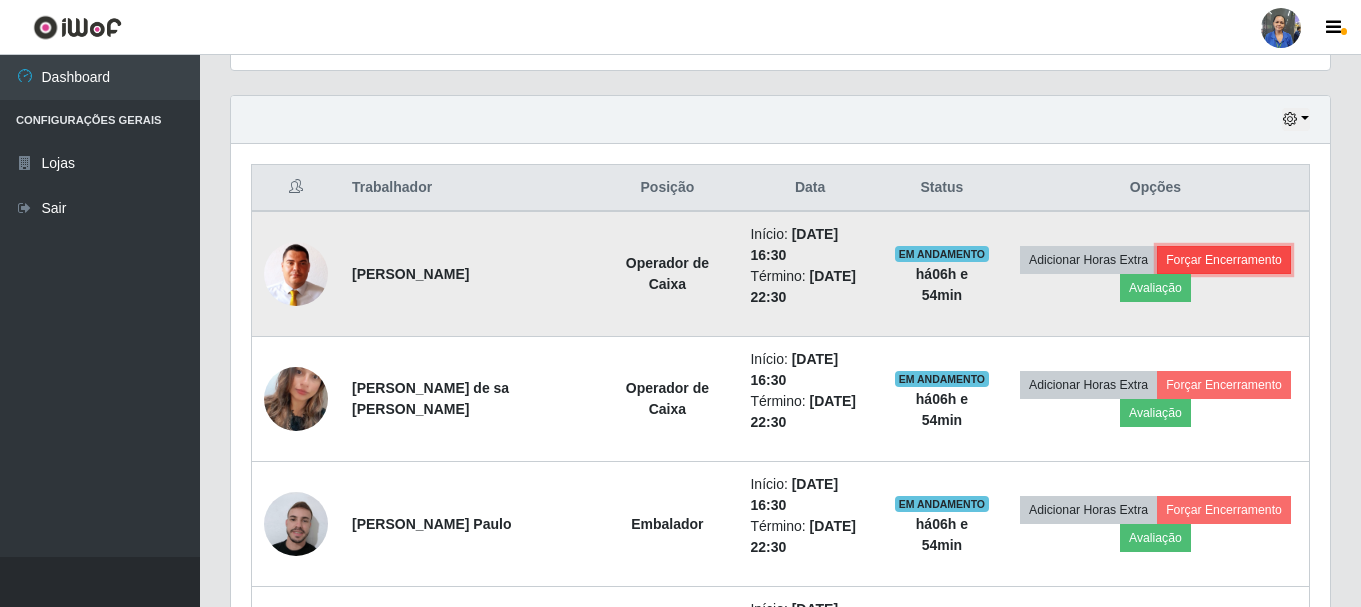 click on "Forçar Encerramento" at bounding box center (1224, 260) 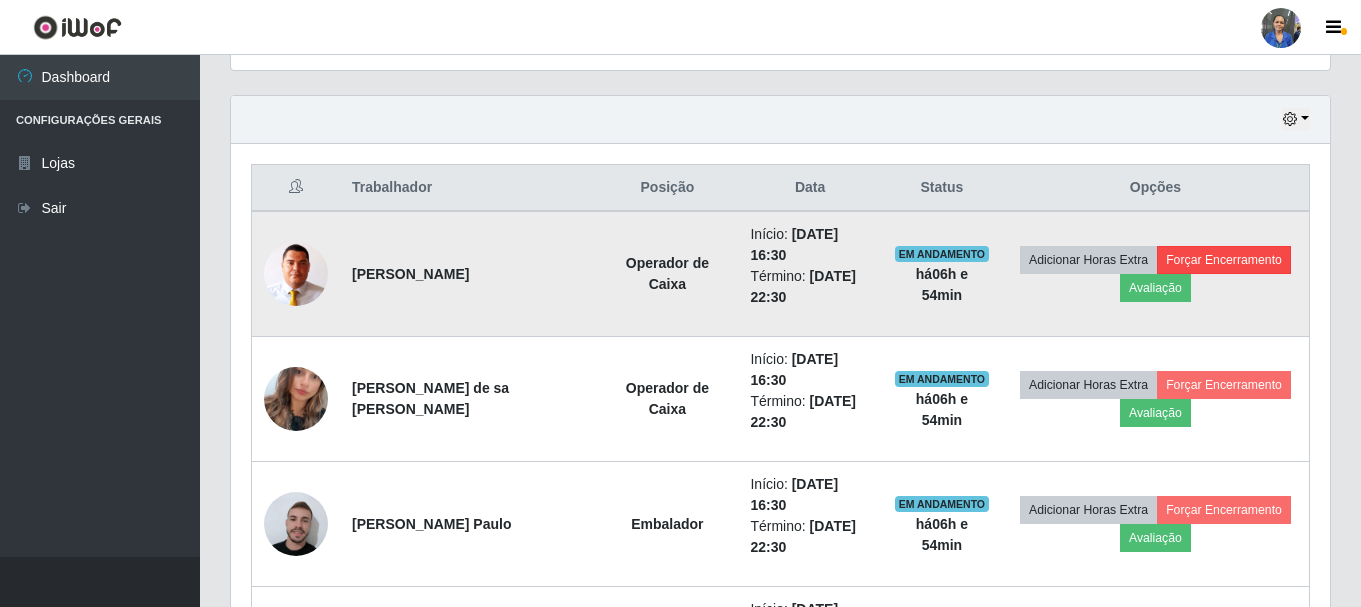scroll, scrollTop: 999585, scrollLeft: 998911, axis: both 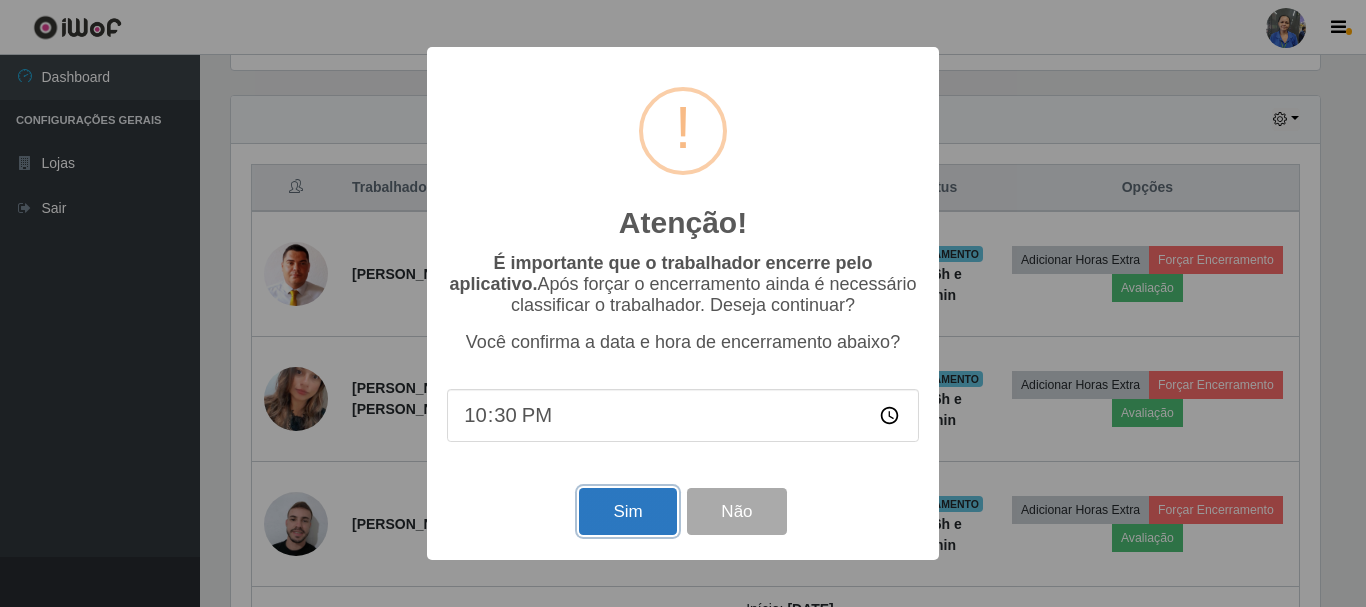 click on "Sim" at bounding box center [627, 511] 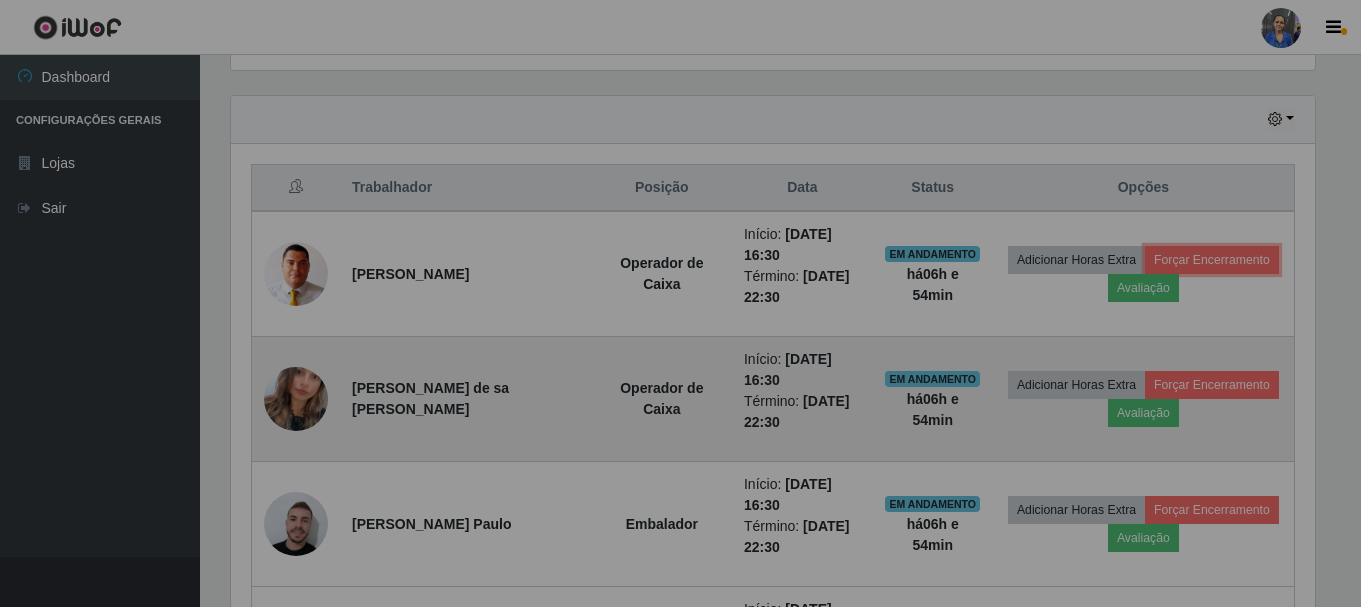 scroll, scrollTop: 999585, scrollLeft: 998901, axis: both 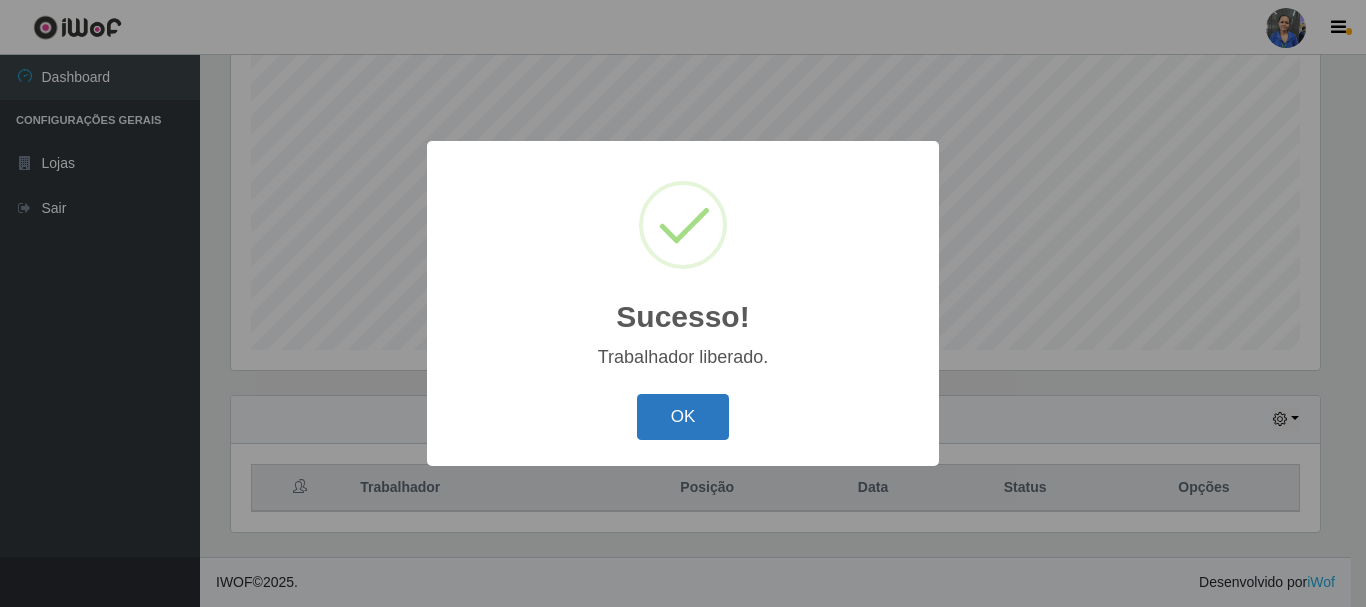 click on "OK" at bounding box center (683, 417) 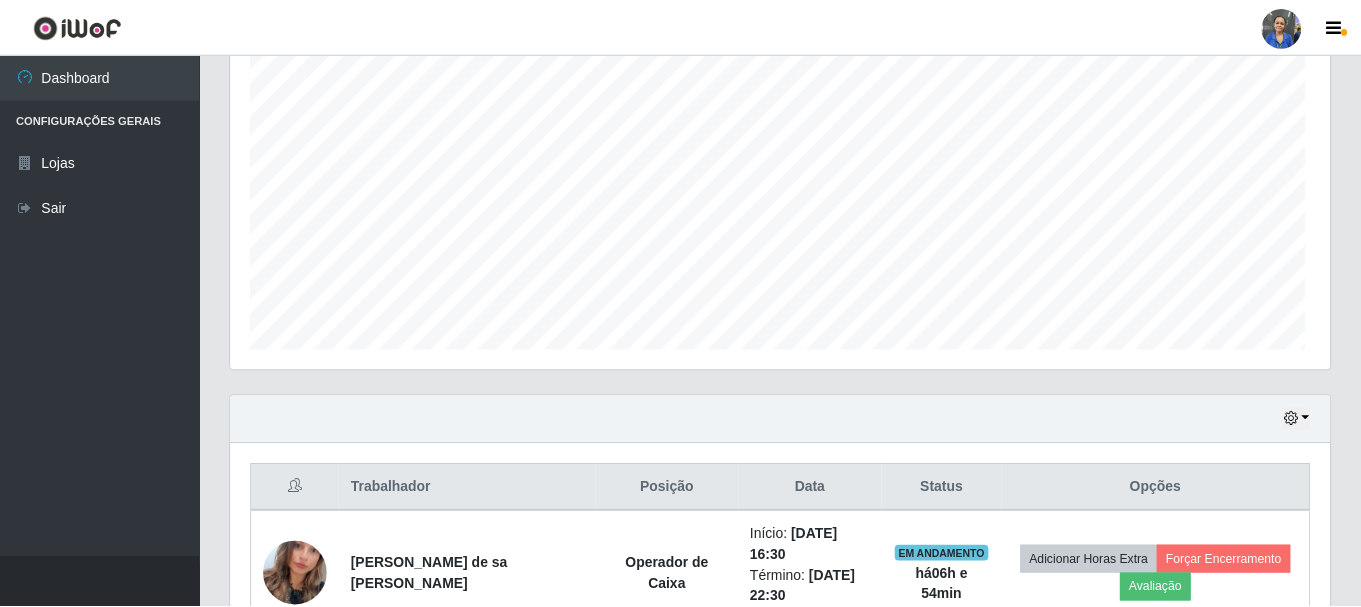 scroll, scrollTop: 999585, scrollLeft: 998901, axis: both 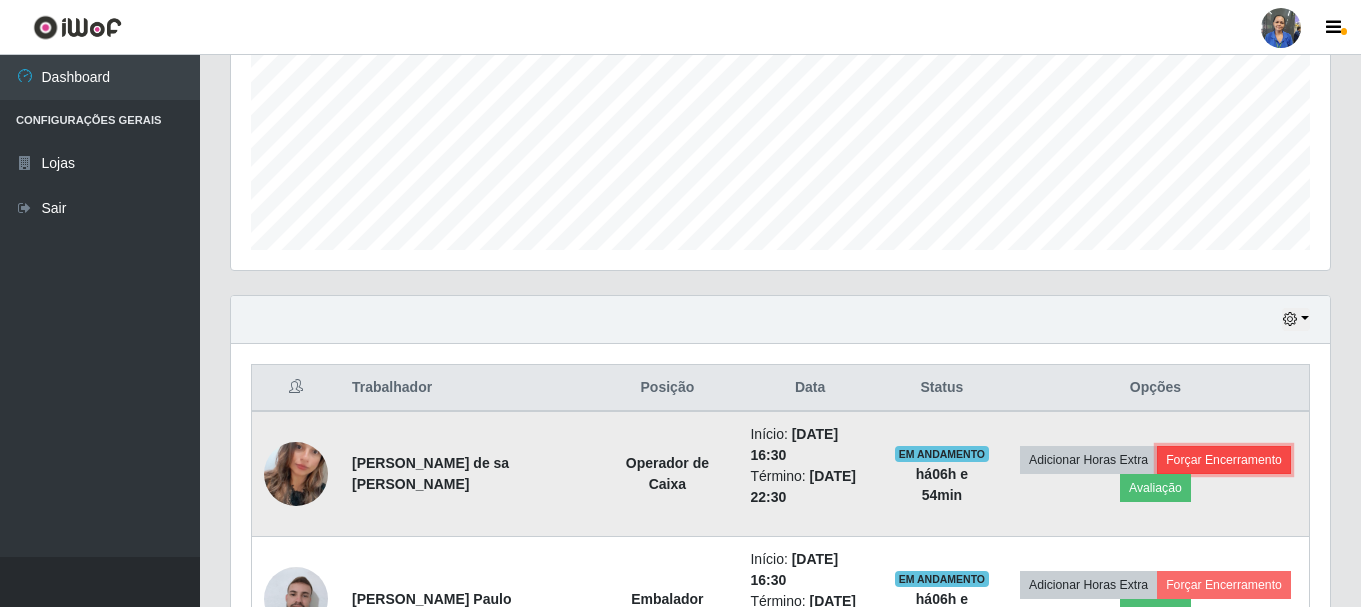 click on "Forçar Encerramento" at bounding box center [1224, 460] 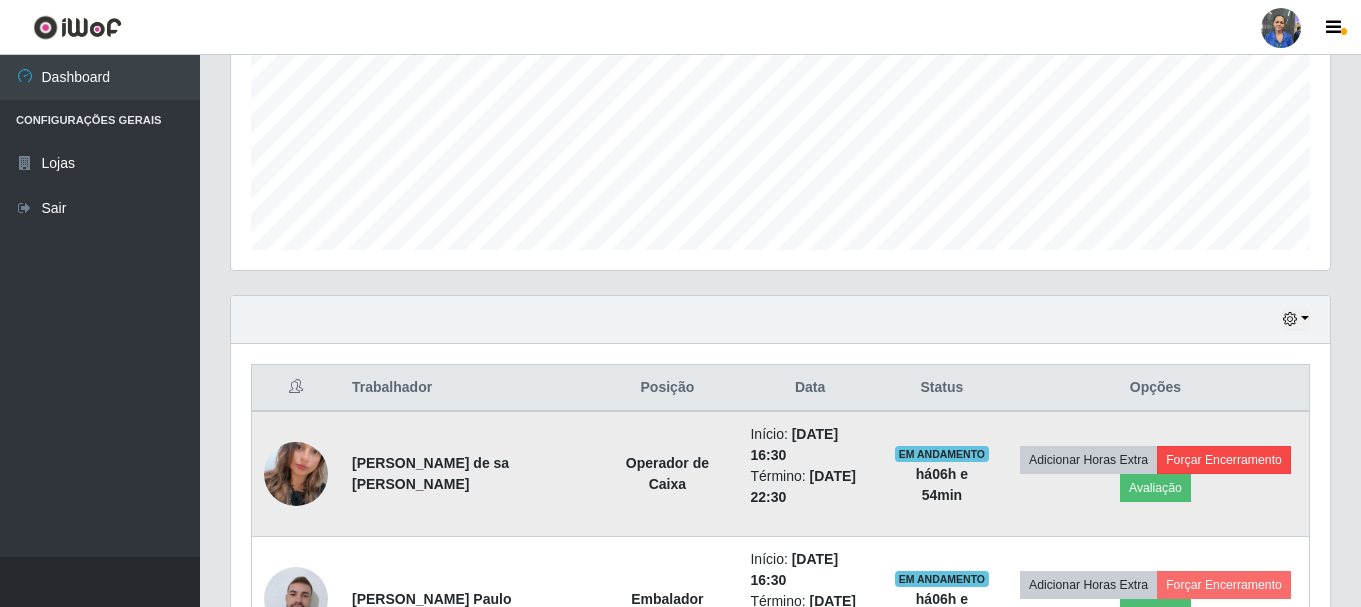 scroll, scrollTop: 999585, scrollLeft: 998911, axis: both 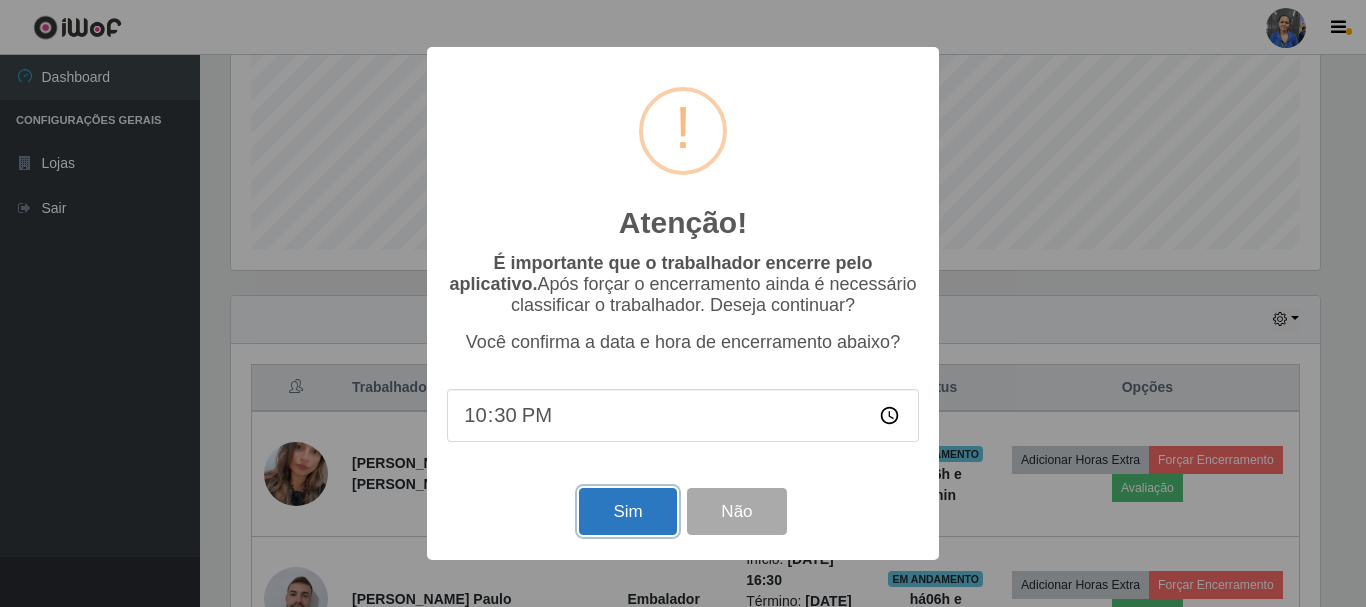 click on "Sim" at bounding box center (627, 511) 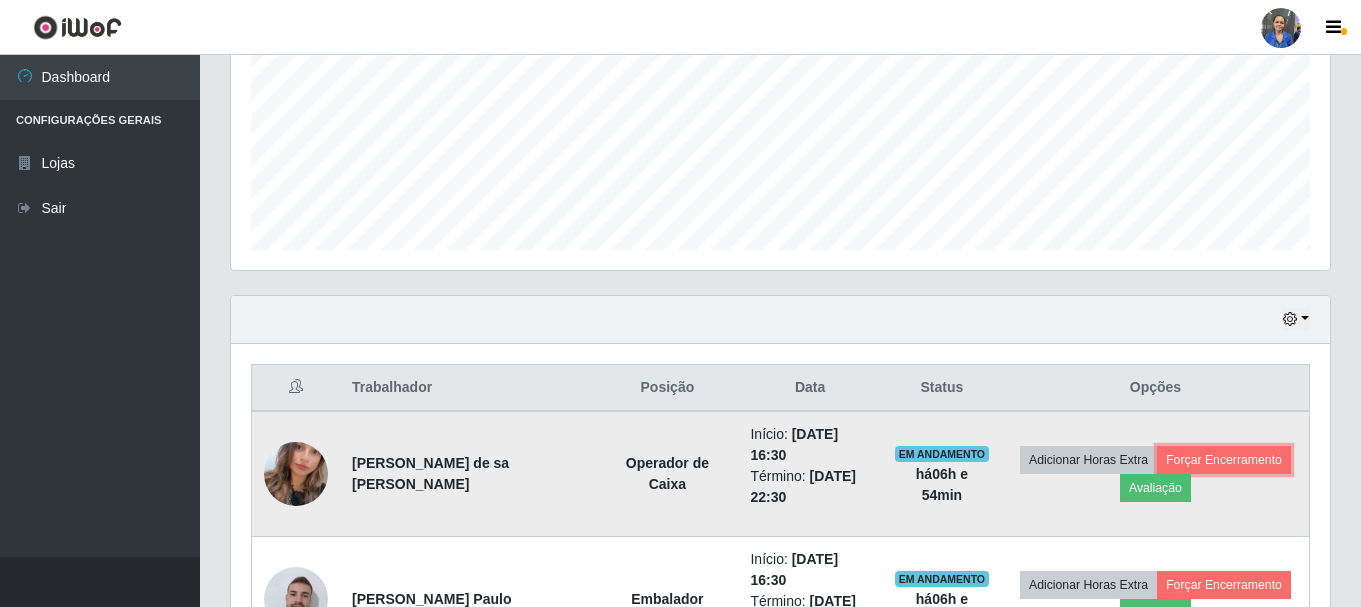 scroll, scrollTop: 999585, scrollLeft: 998901, axis: both 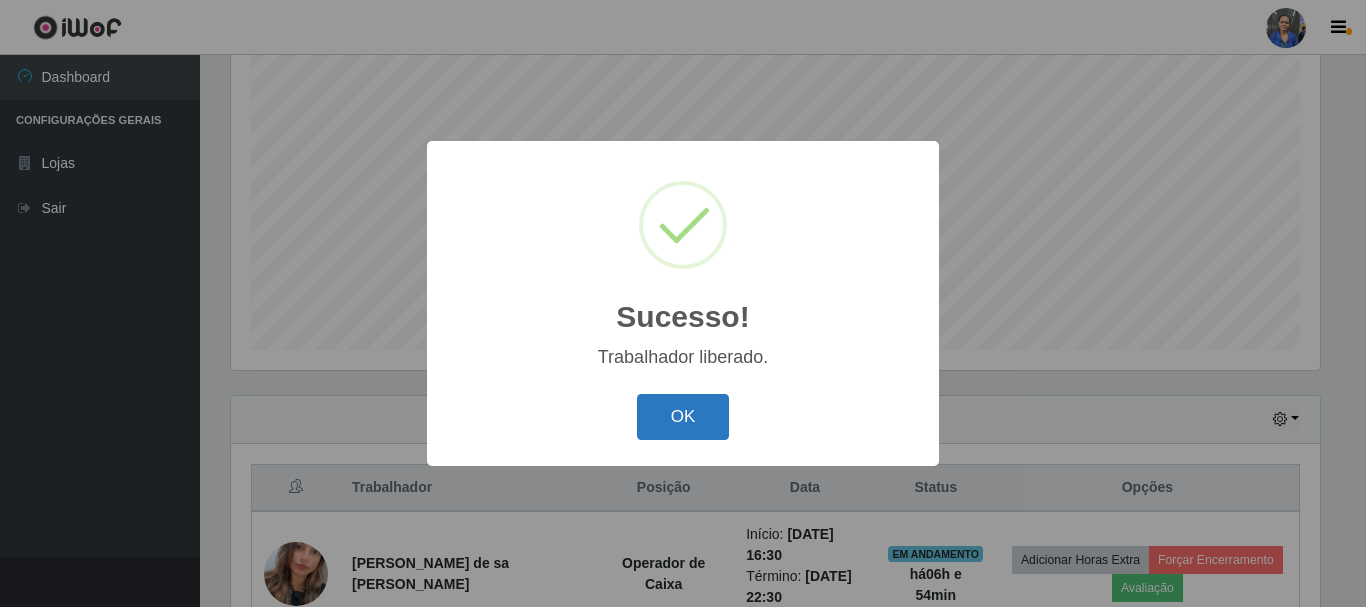 click on "OK" at bounding box center (683, 417) 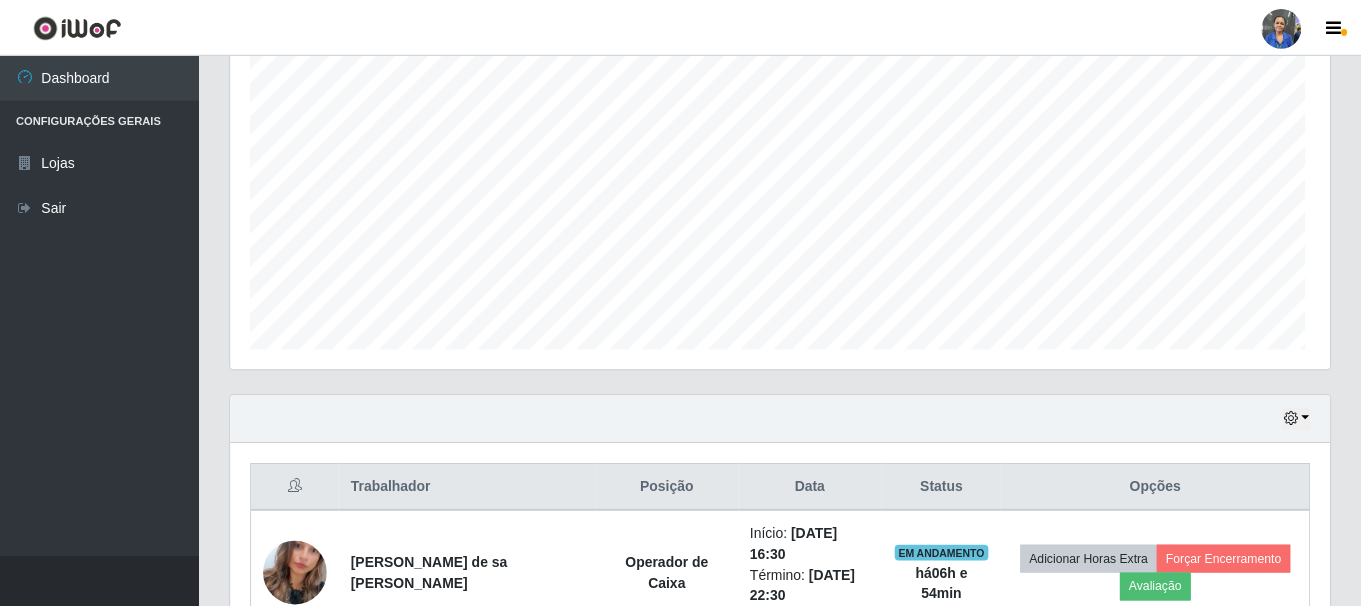 scroll, scrollTop: 999585, scrollLeft: 998901, axis: both 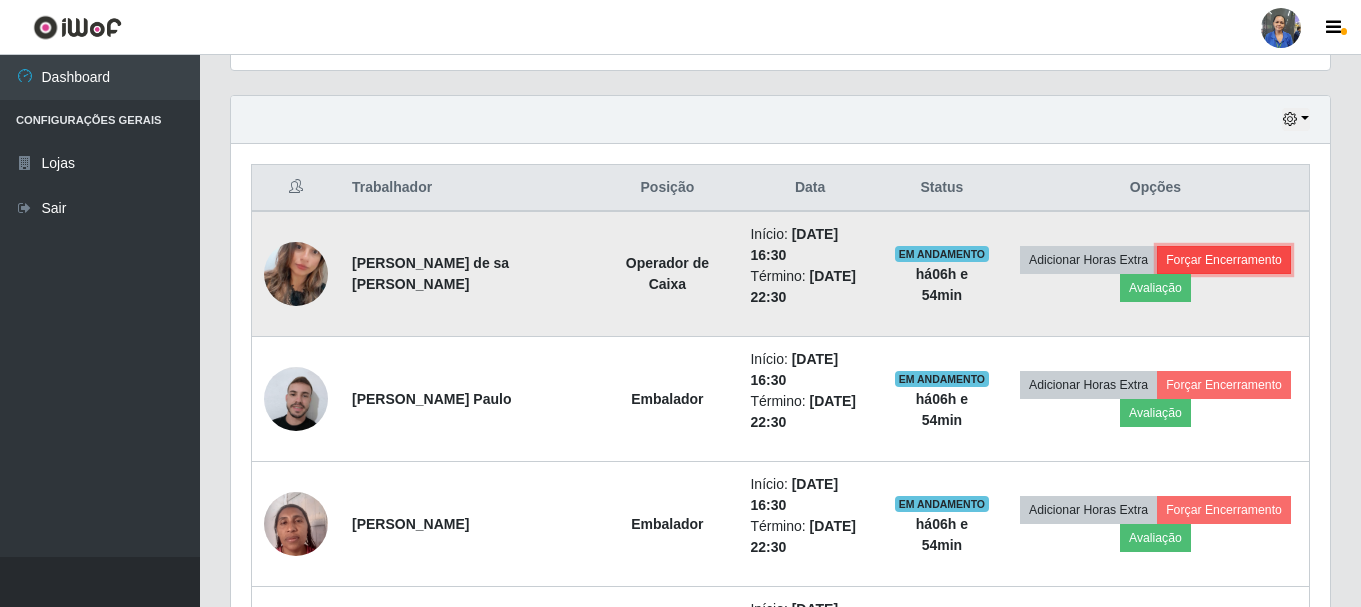 click on "Forçar Encerramento" at bounding box center [1224, 260] 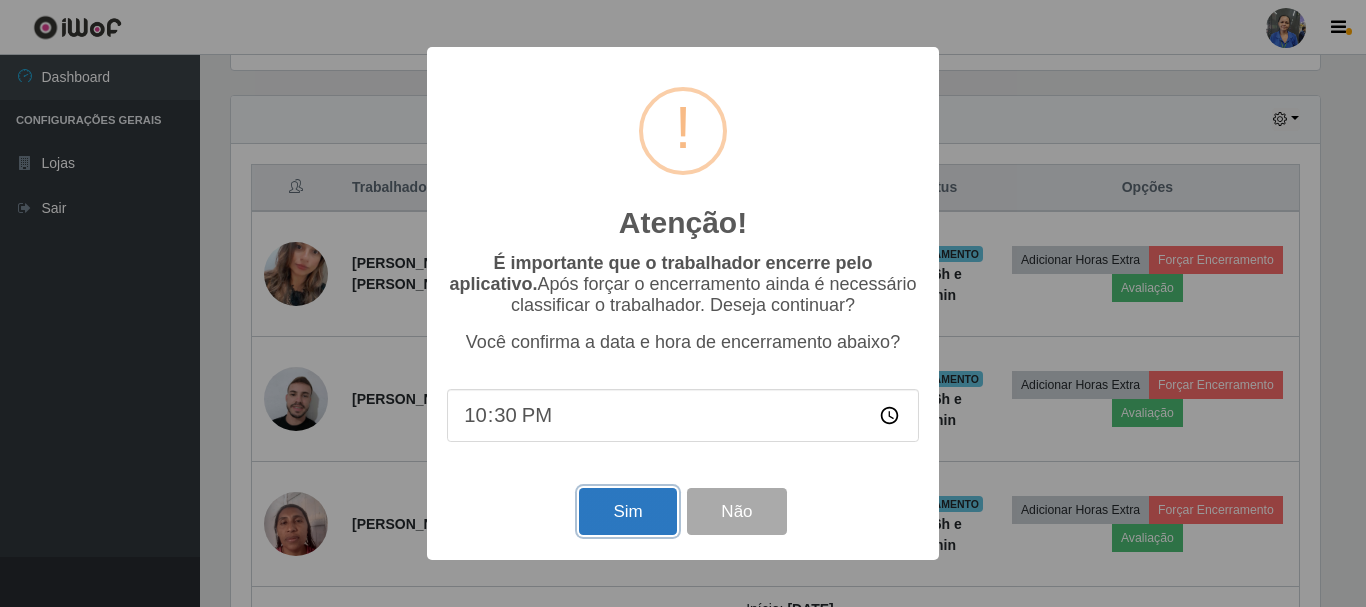 click on "Sim" at bounding box center [627, 511] 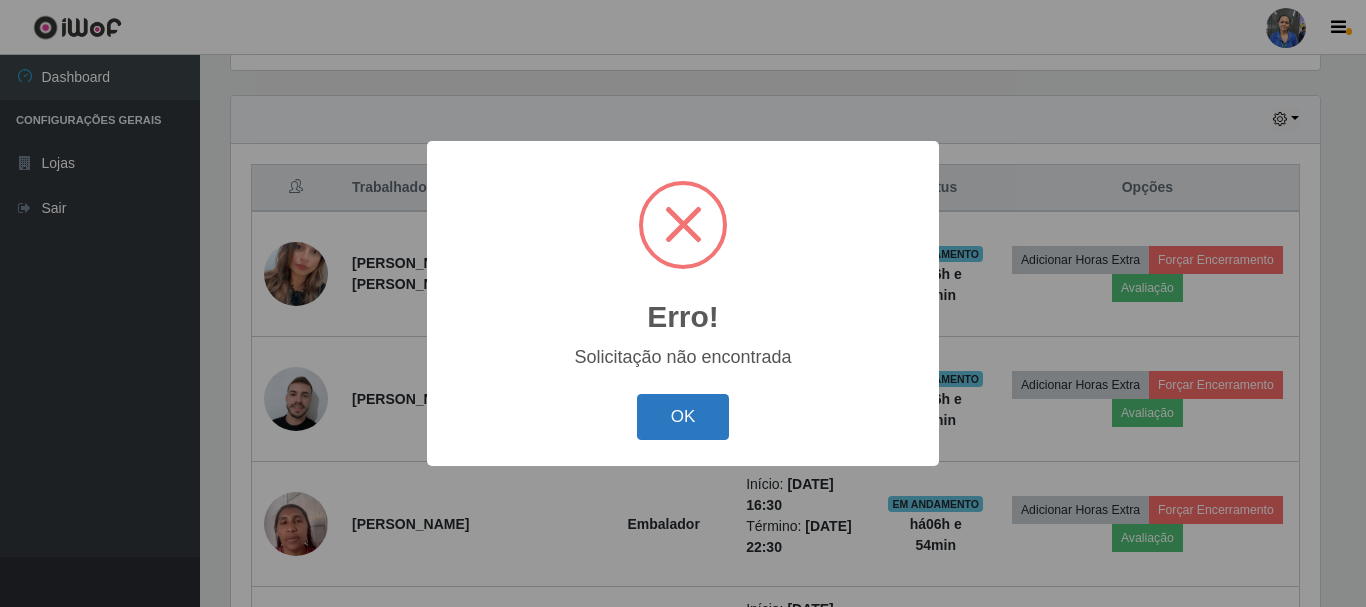 click on "OK" at bounding box center (683, 417) 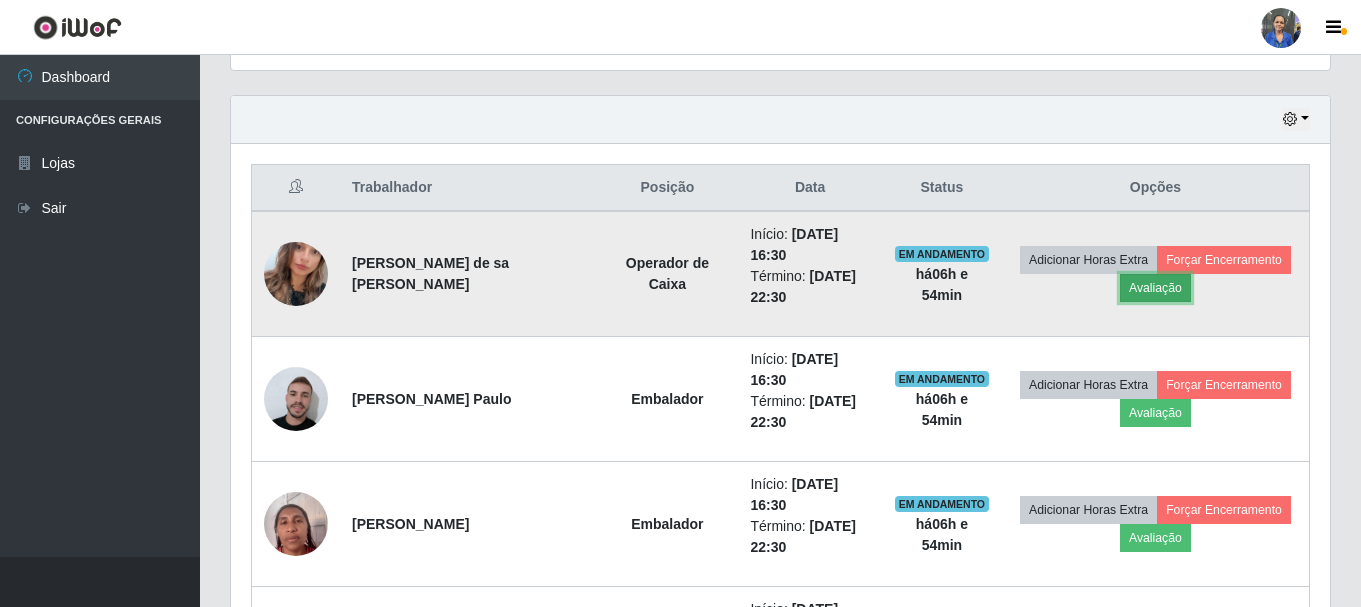 click on "Avaliação" at bounding box center (1155, 288) 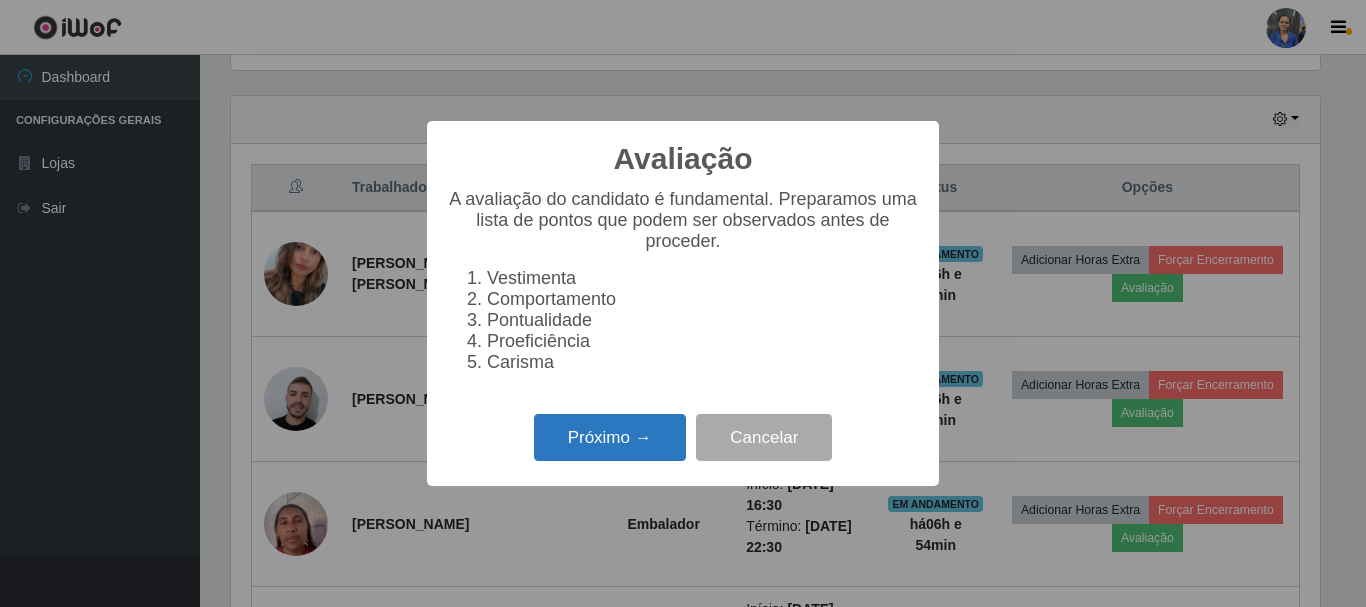 click on "Próximo →" at bounding box center [610, 437] 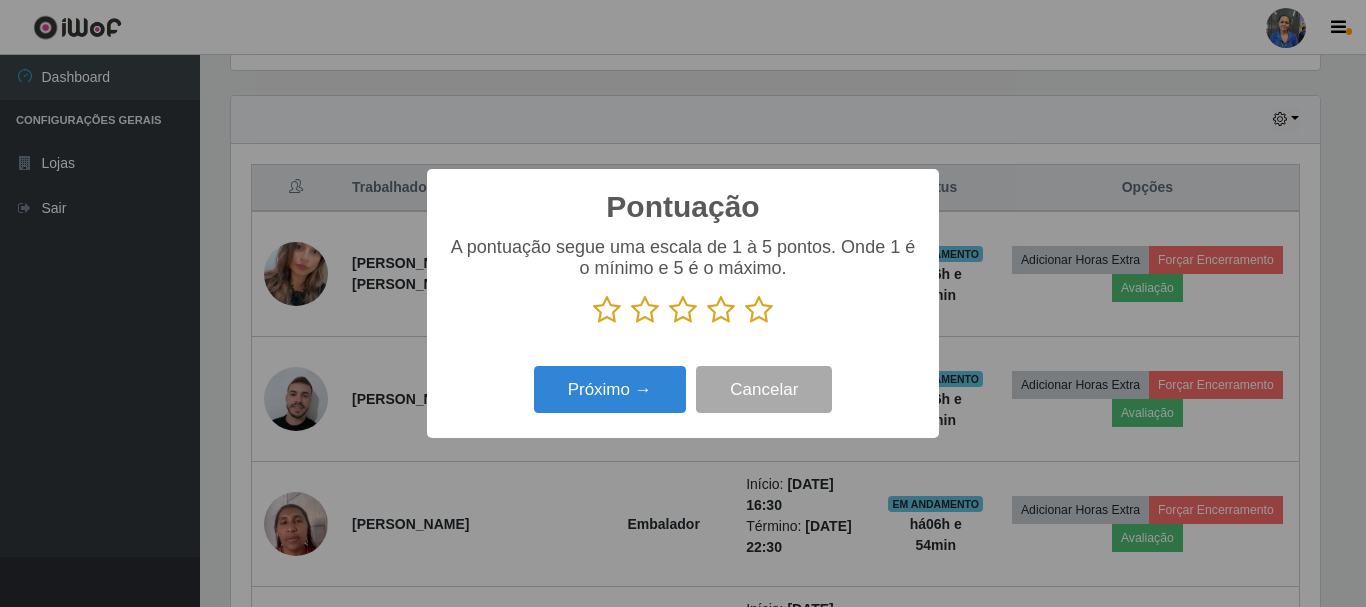 click at bounding box center [759, 310] 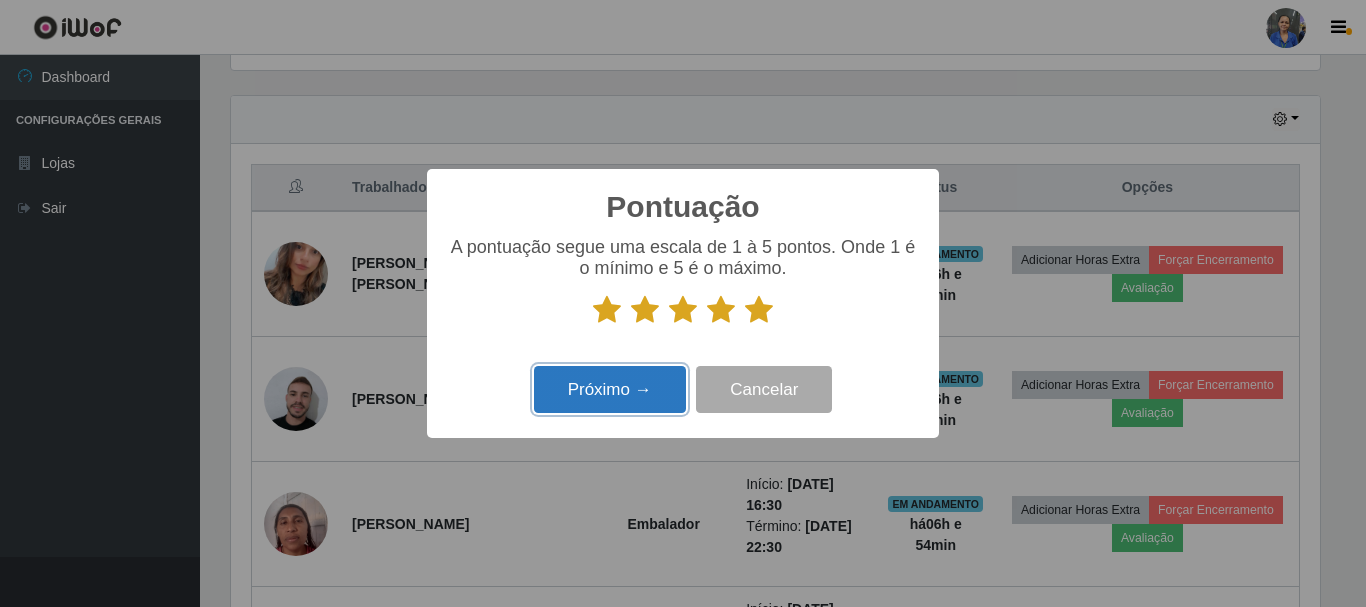 click on "Próximo →" at bounding box center [610, 389] 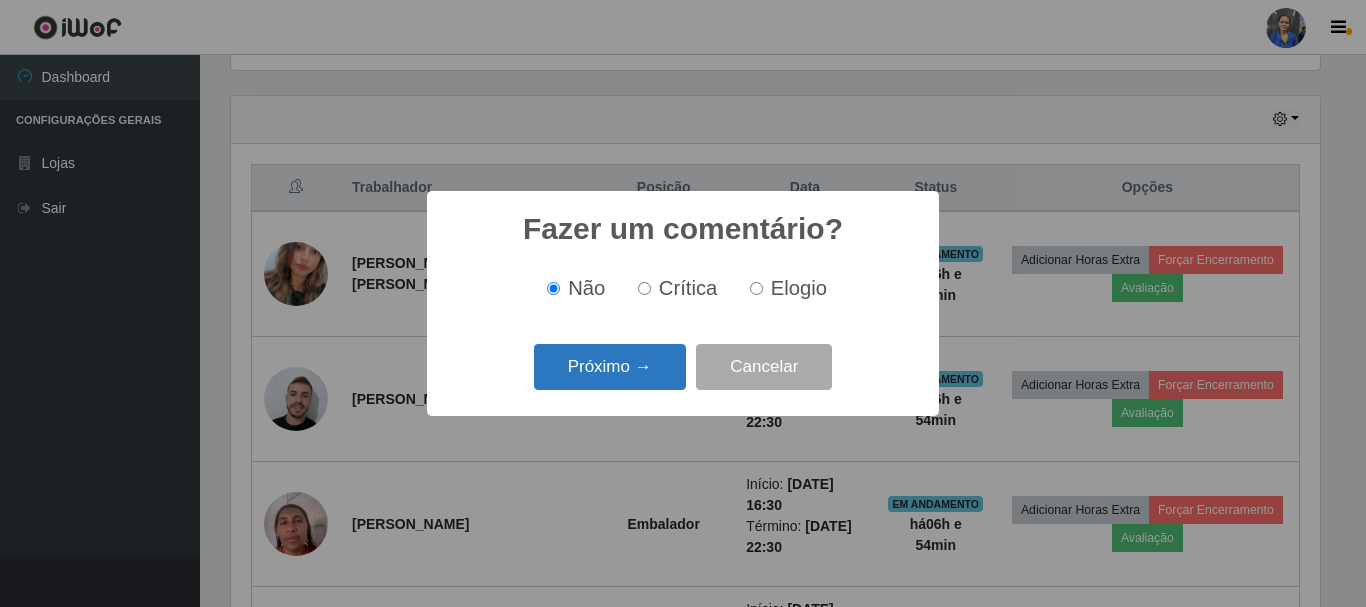 click on "Próximo →" at bounding box center (610, 367) 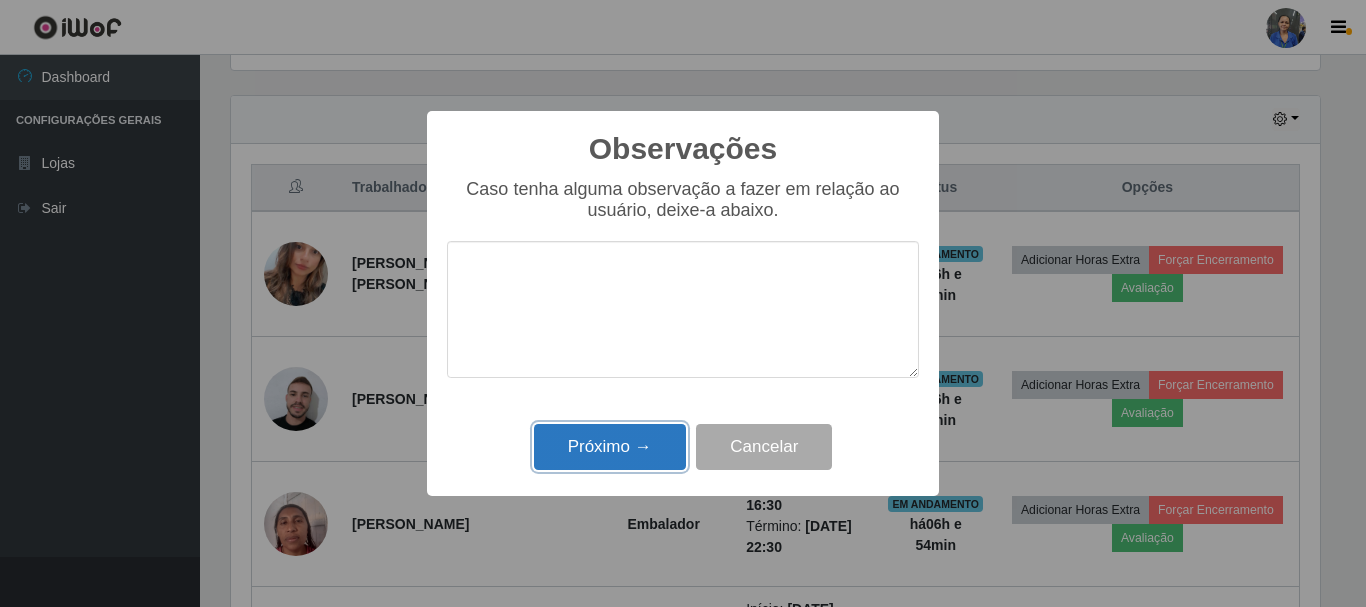 click on "Próximo →" at bounding box center [610, 447] 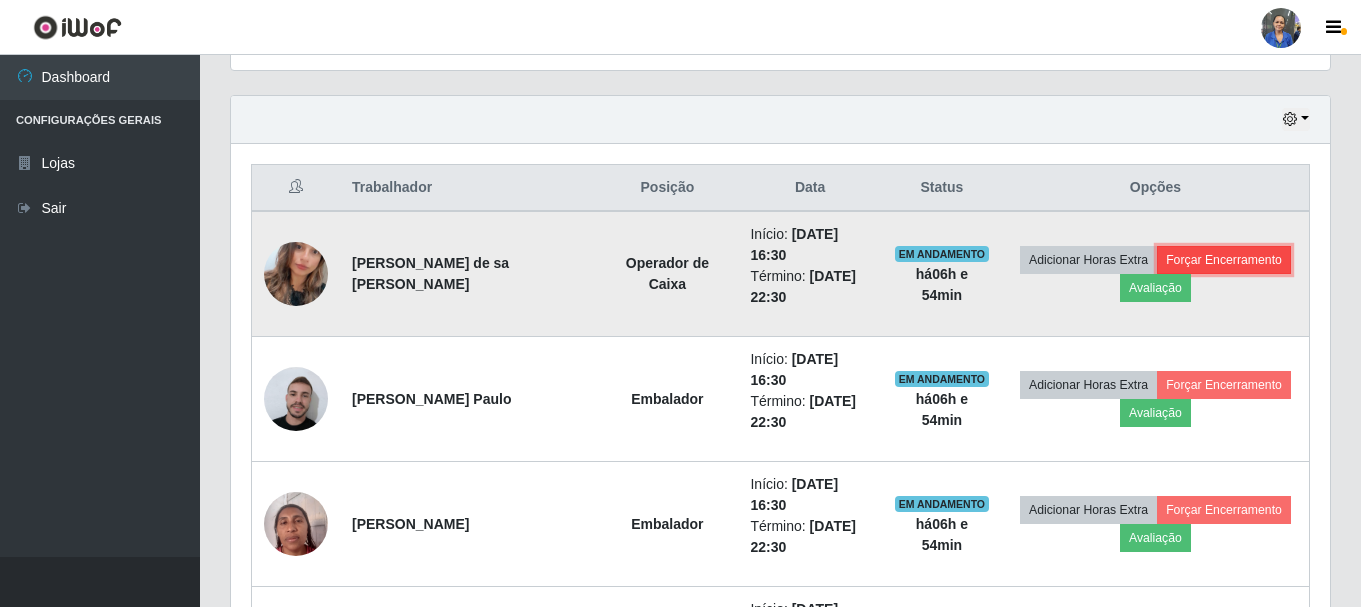 click on "Forçar Encerramento" at bounding box center (1224, 260) 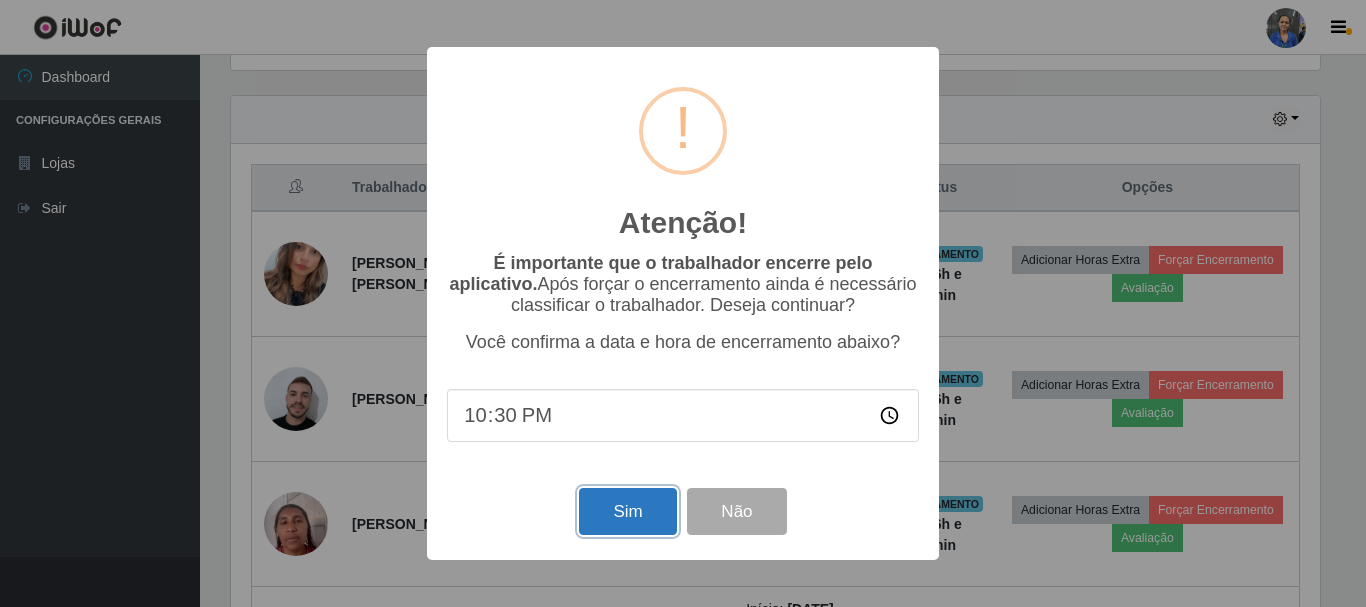 click on "Sim" at bounding box center (627, 511) 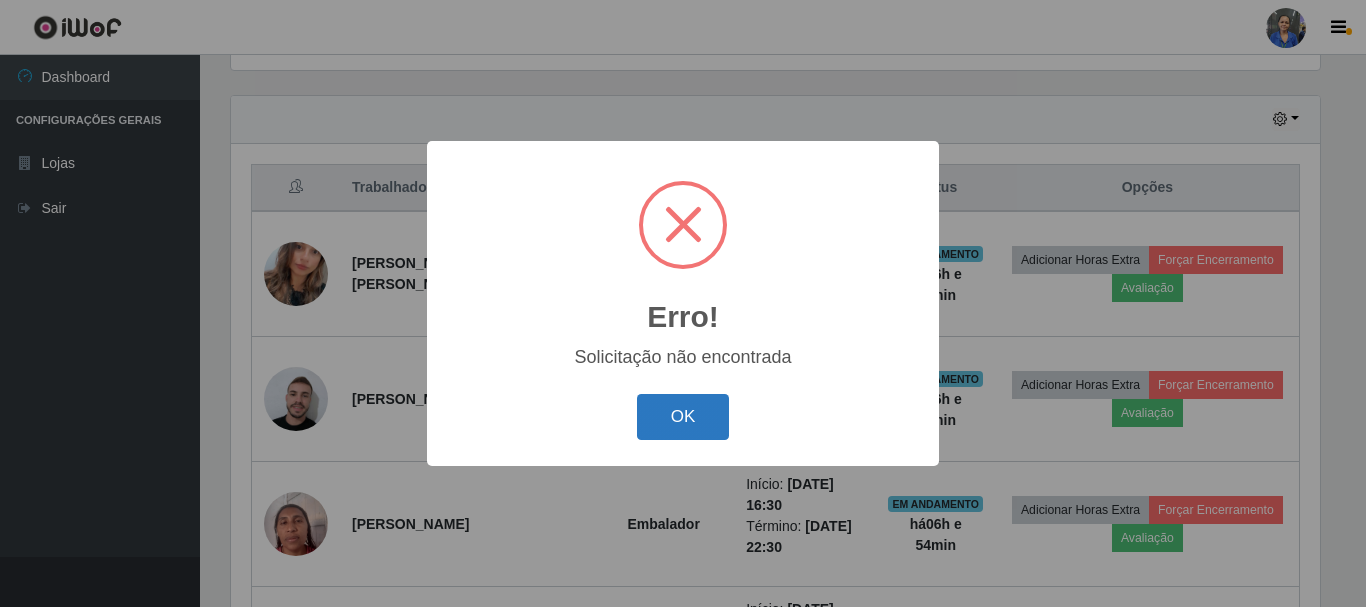 click on "OK" at bounding box center [683, 417] 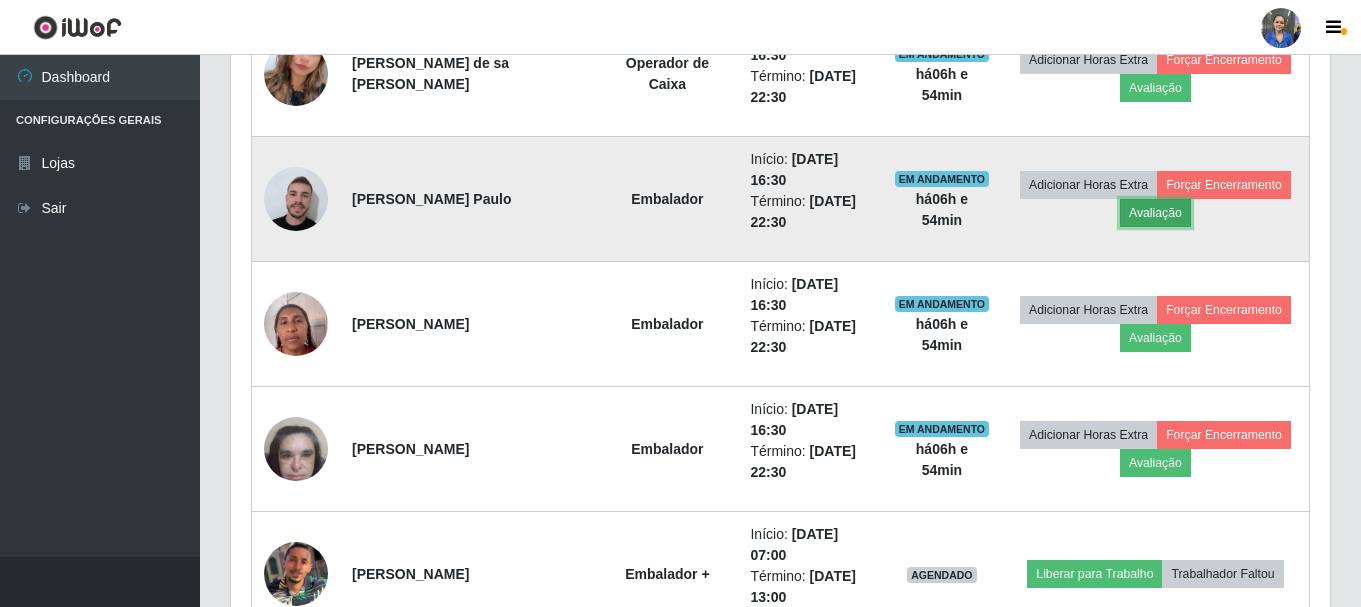 click on "Avaliação" at bounding box center [1155, 213] 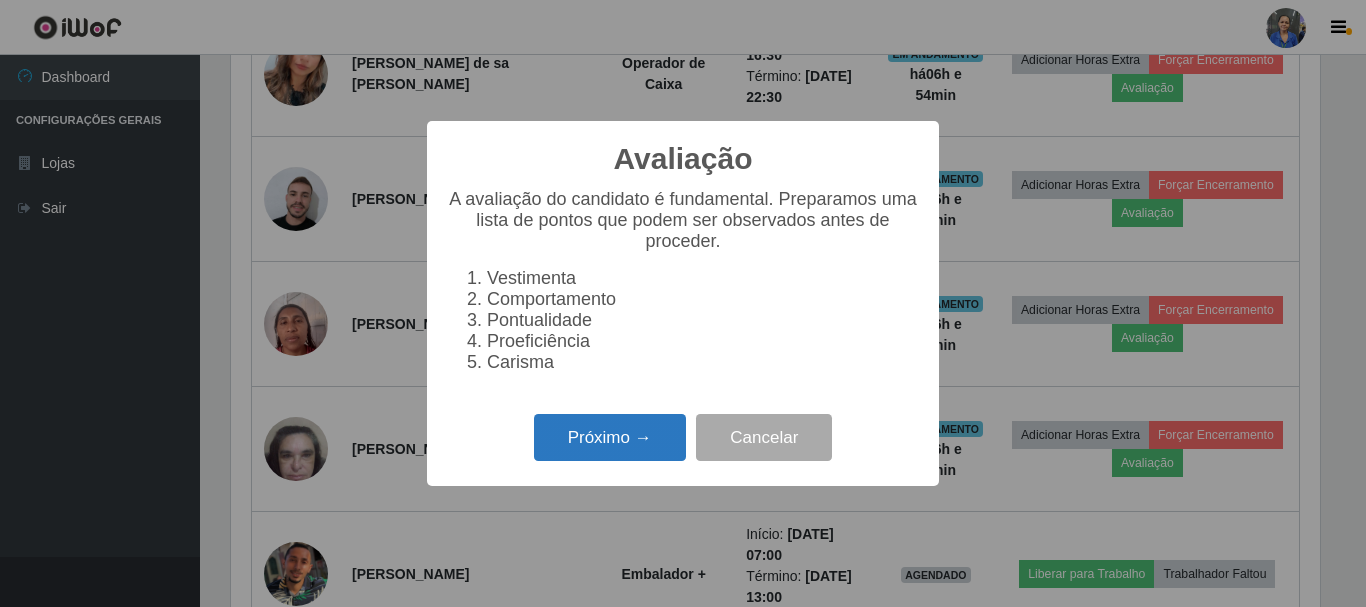 click on "Próximo →" at bounding box center [610, 437] 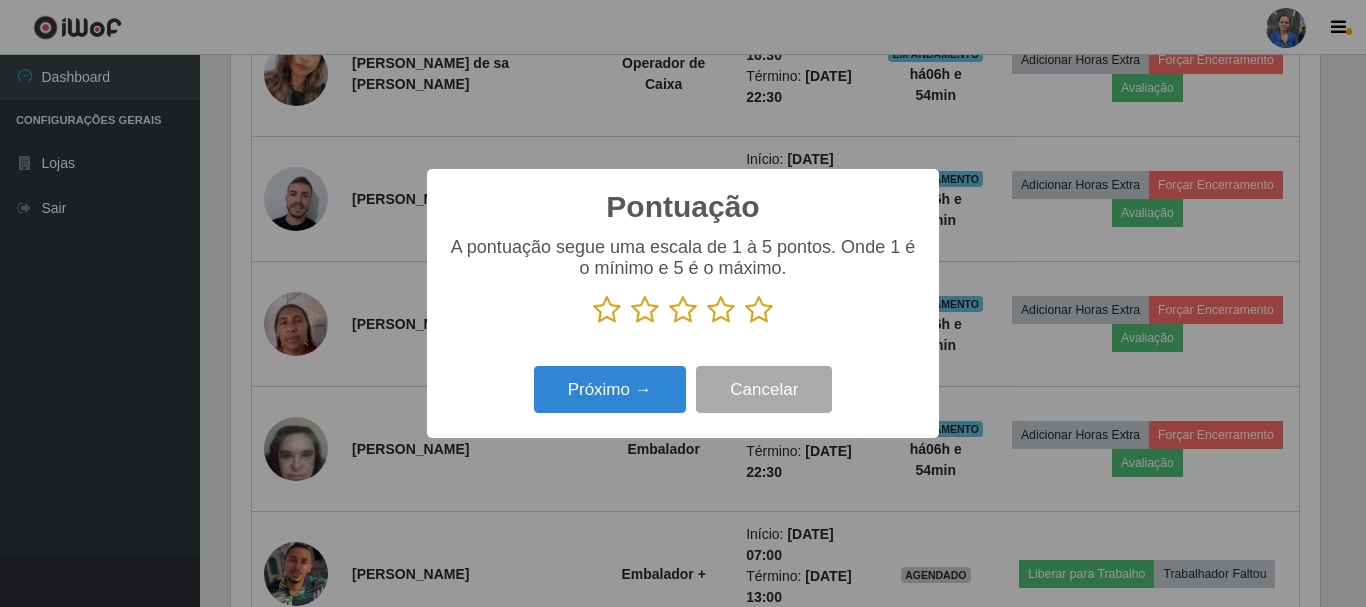drag, startPoint x: 763, startPoint y: 316, endPoint x: 676, endPoint y: 347, distance: 92.358 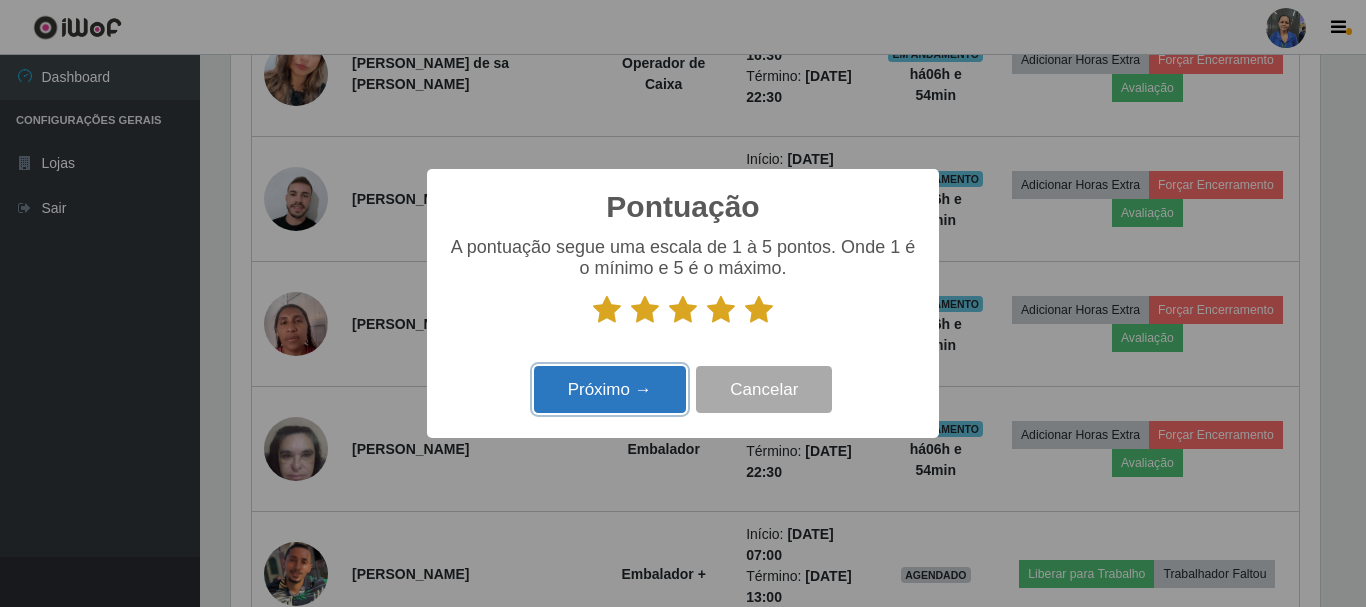 click on "Próximo →" at bounding box center [610, 389] 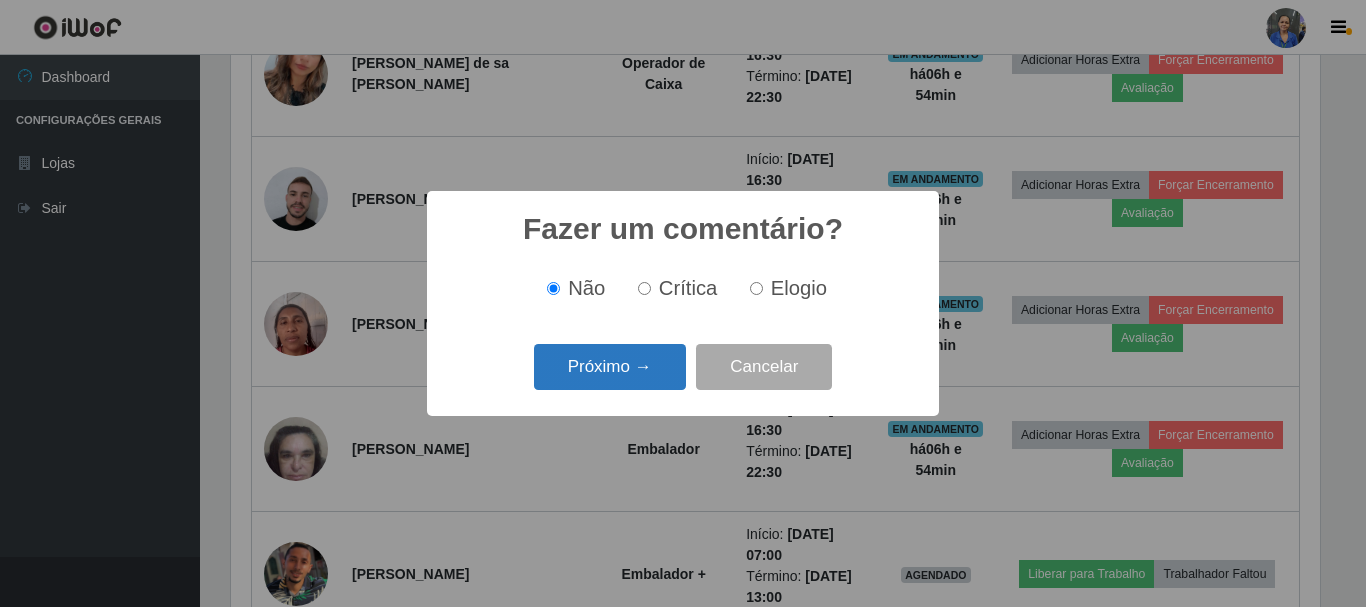 click on "Próximo →" at bounding box center [610, 367] 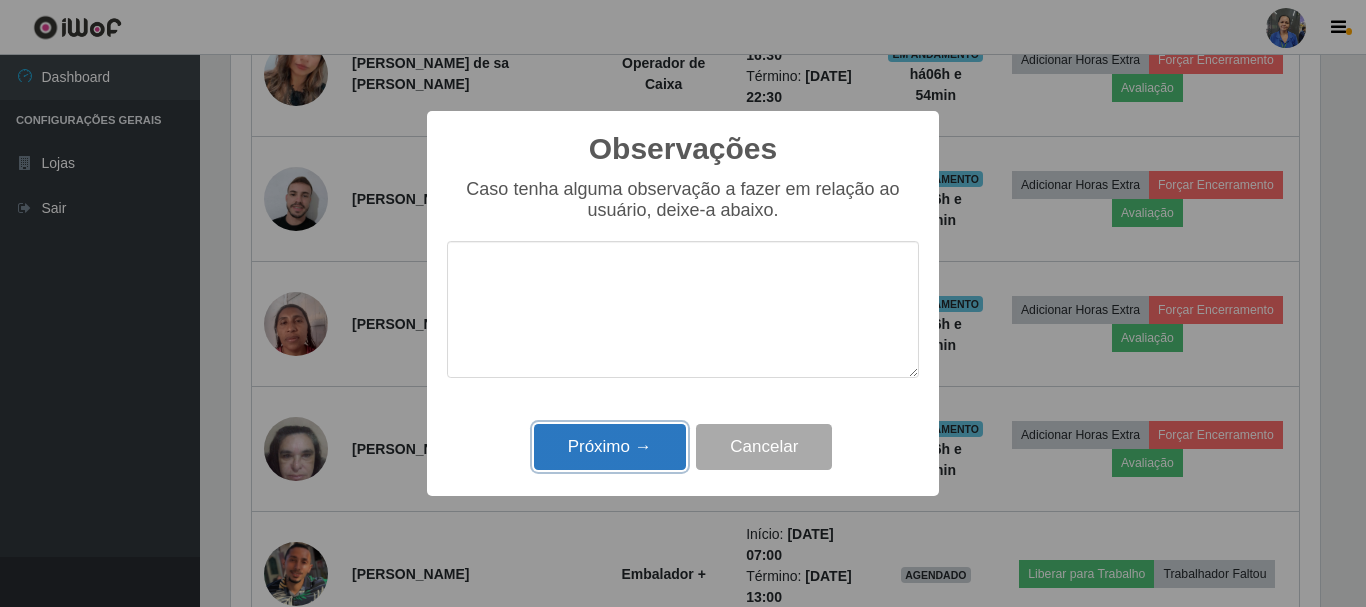 click on "Próximo →" at bounding box center [610, 447] 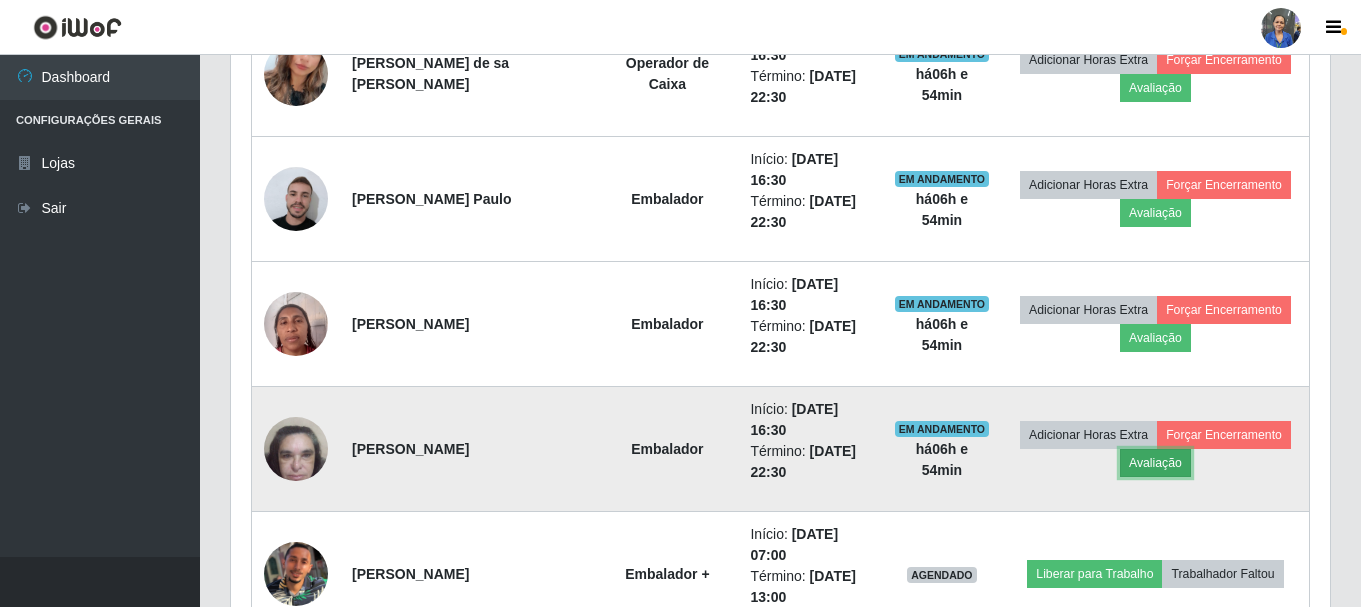 click on "Avaliação" at bounding box center (1155, 463) 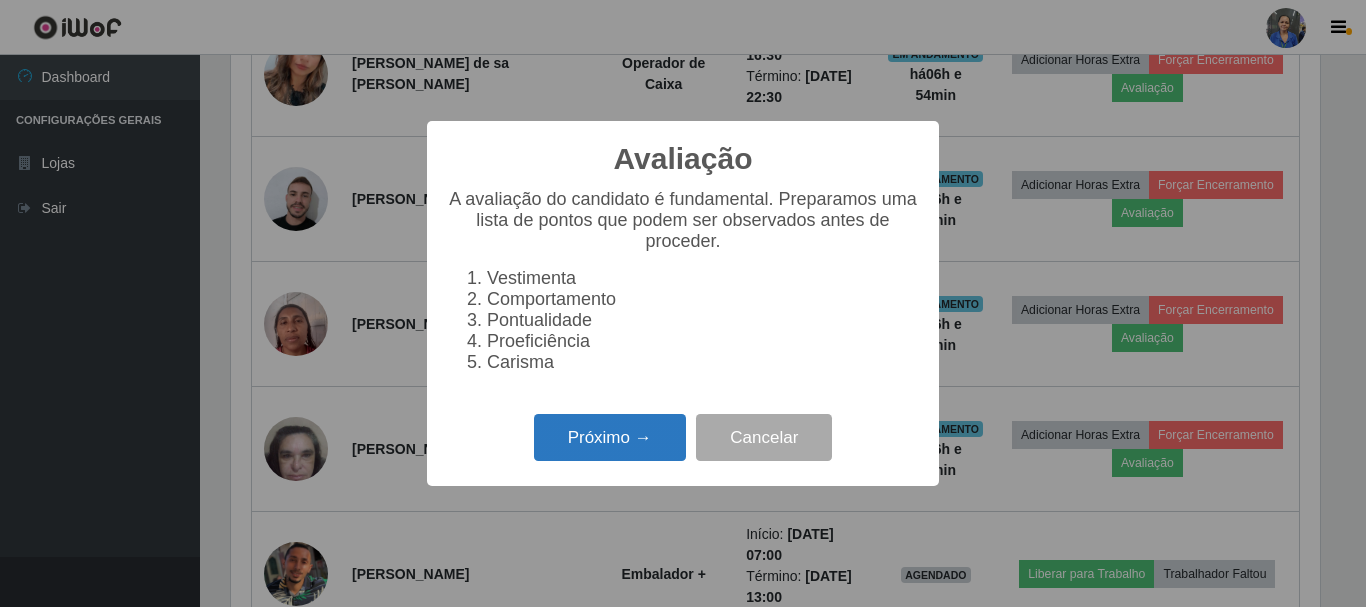 click on "Próximo →" at bounding box center [610, 437] 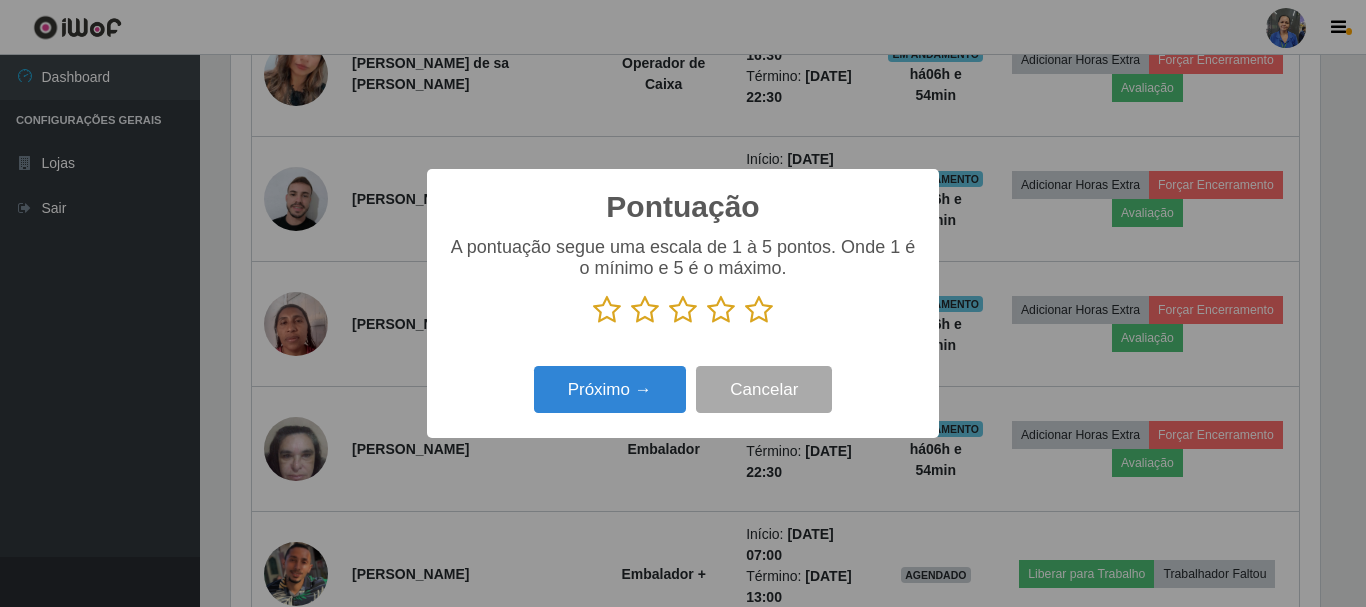click at bounding box center (759, 310) 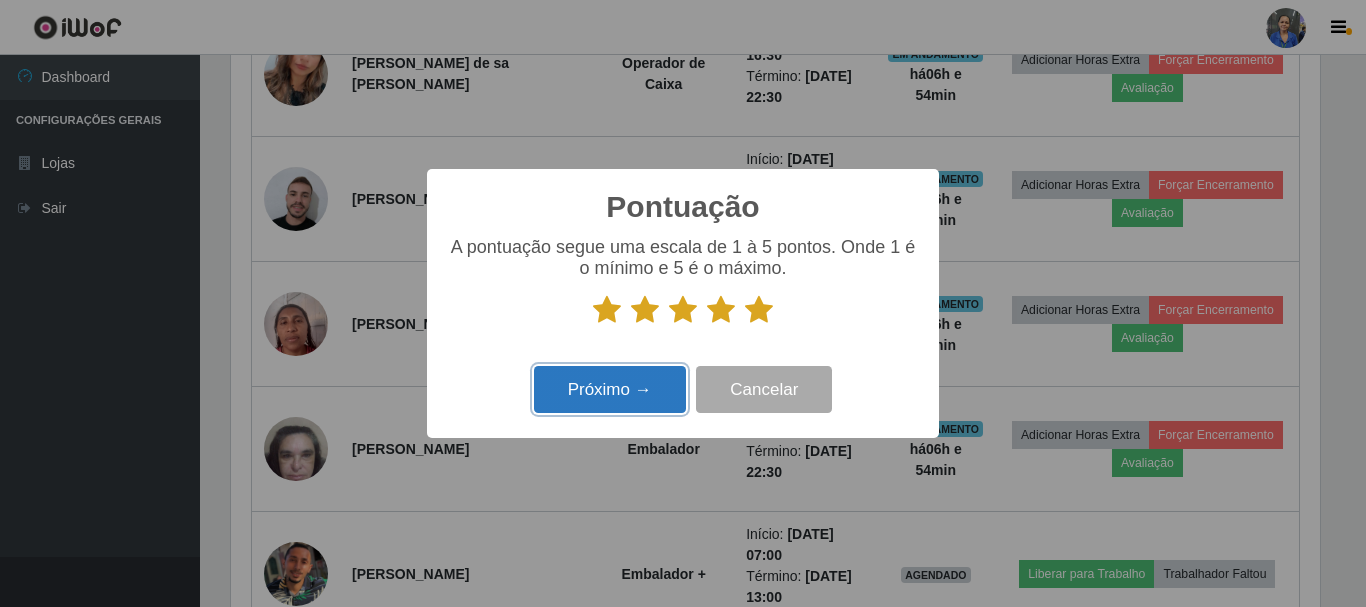 click on "Próximo →" at bounding box center (610, 389) 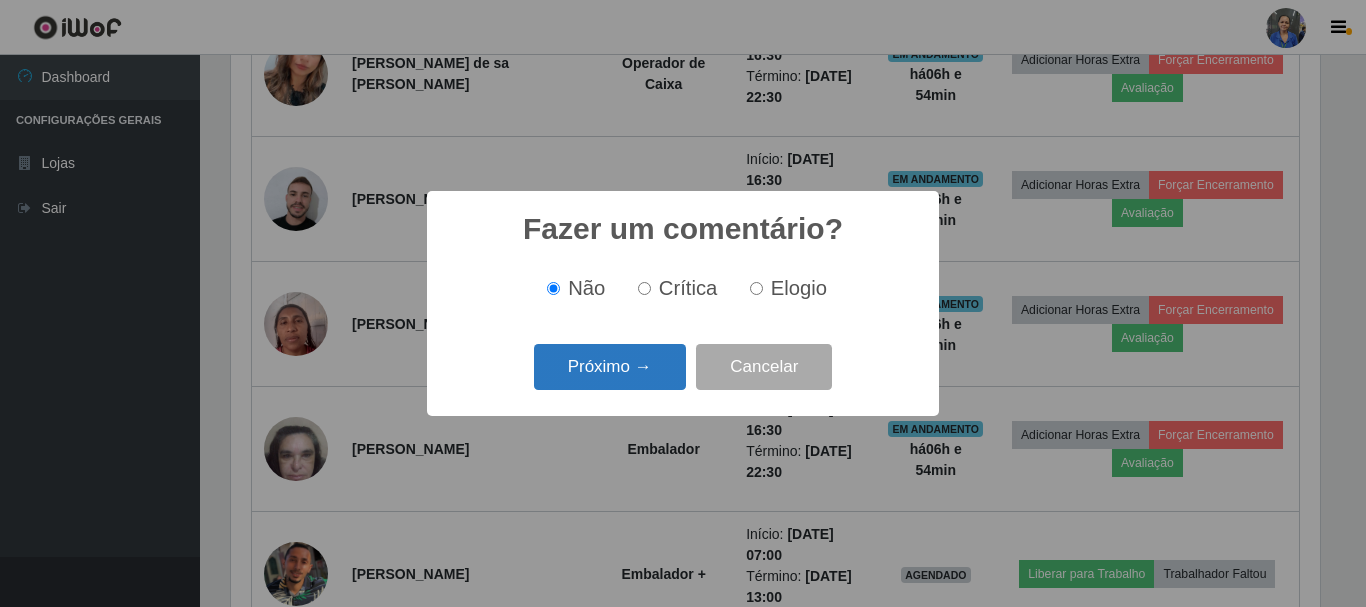 click on "Próximo →" at bounding box center [610, 367] 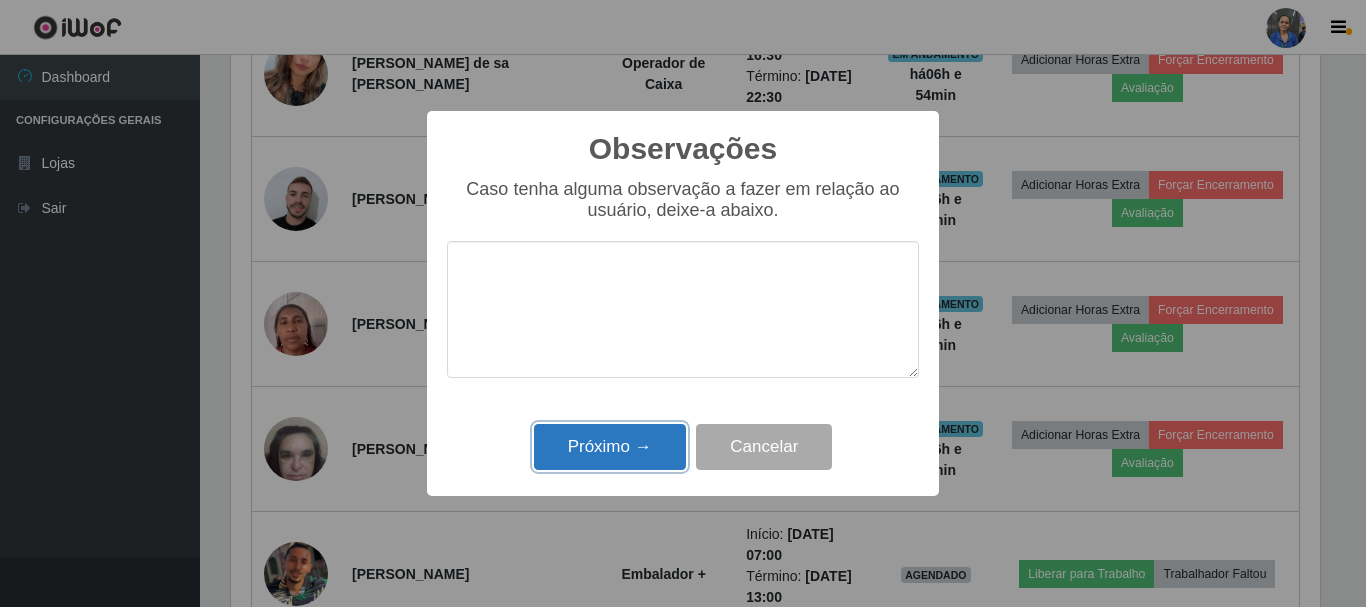 click on "Próximo →" at bounding box center [610, 447] 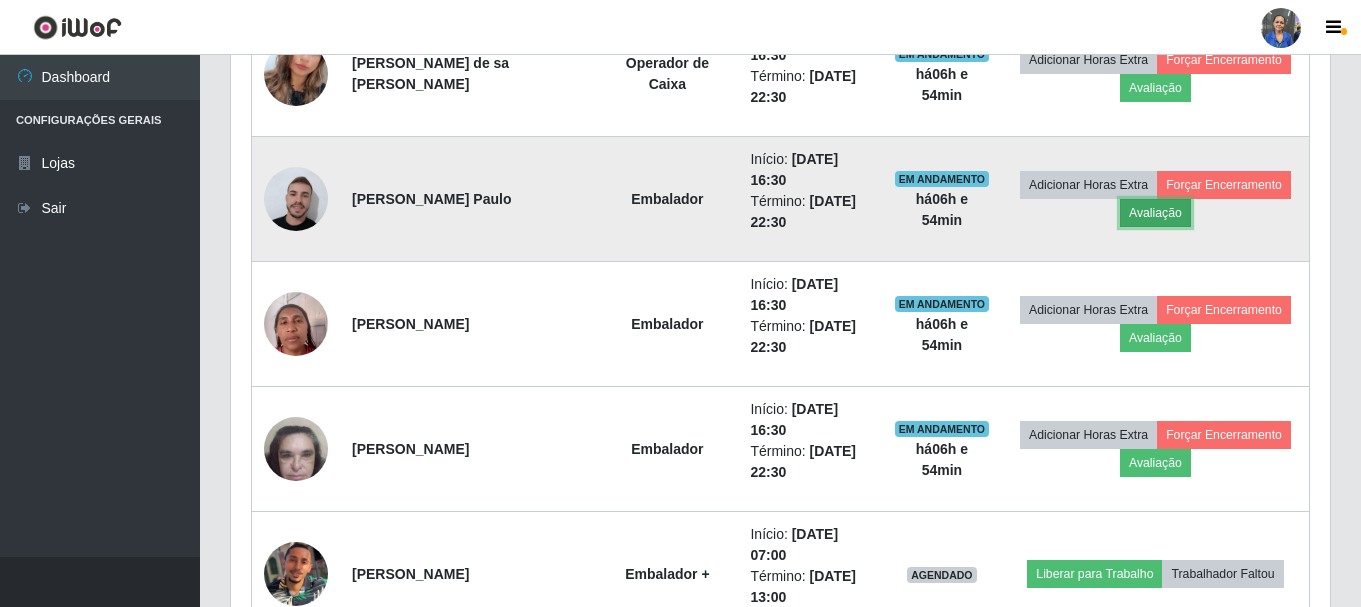 click on "Avaliação" at bounding box center (1155, 213) 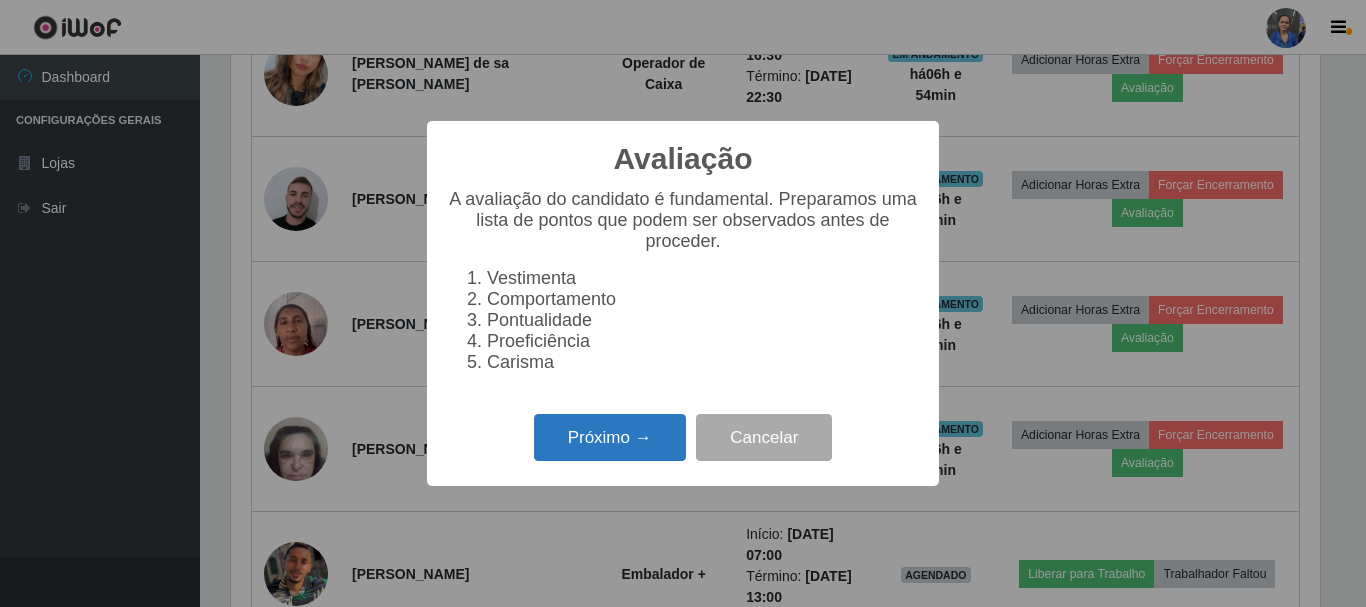 click on "Próximo →" at bounding box center [610, 437] 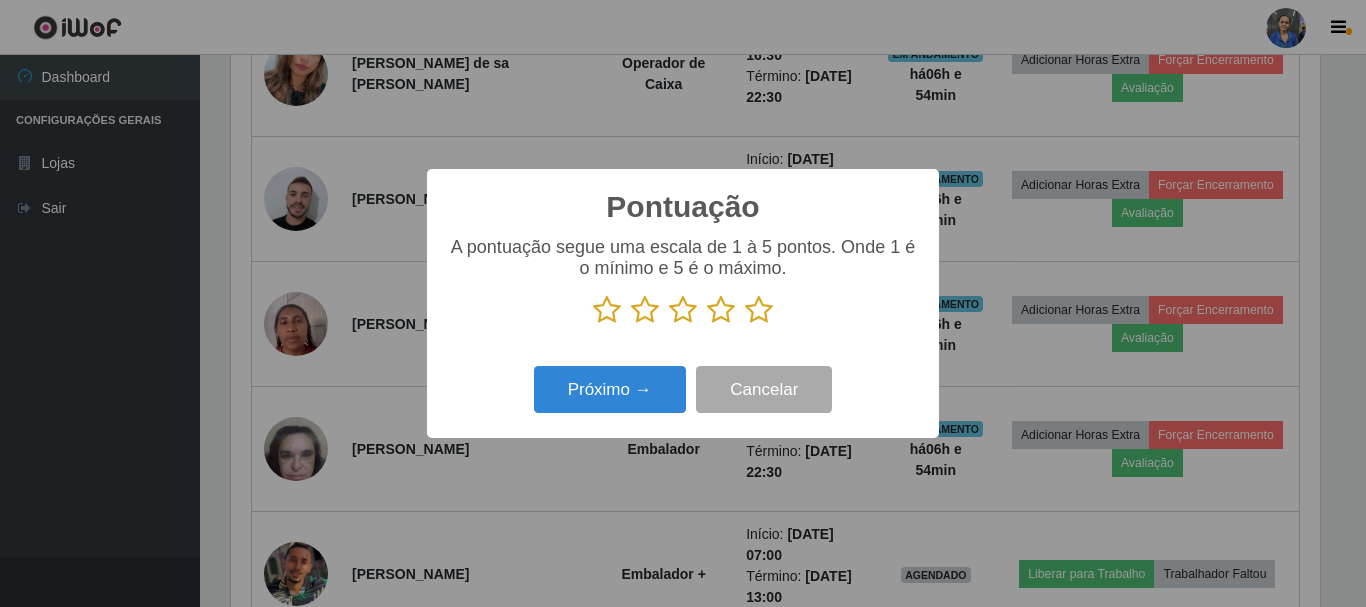 click at bounding box center [759, 310] 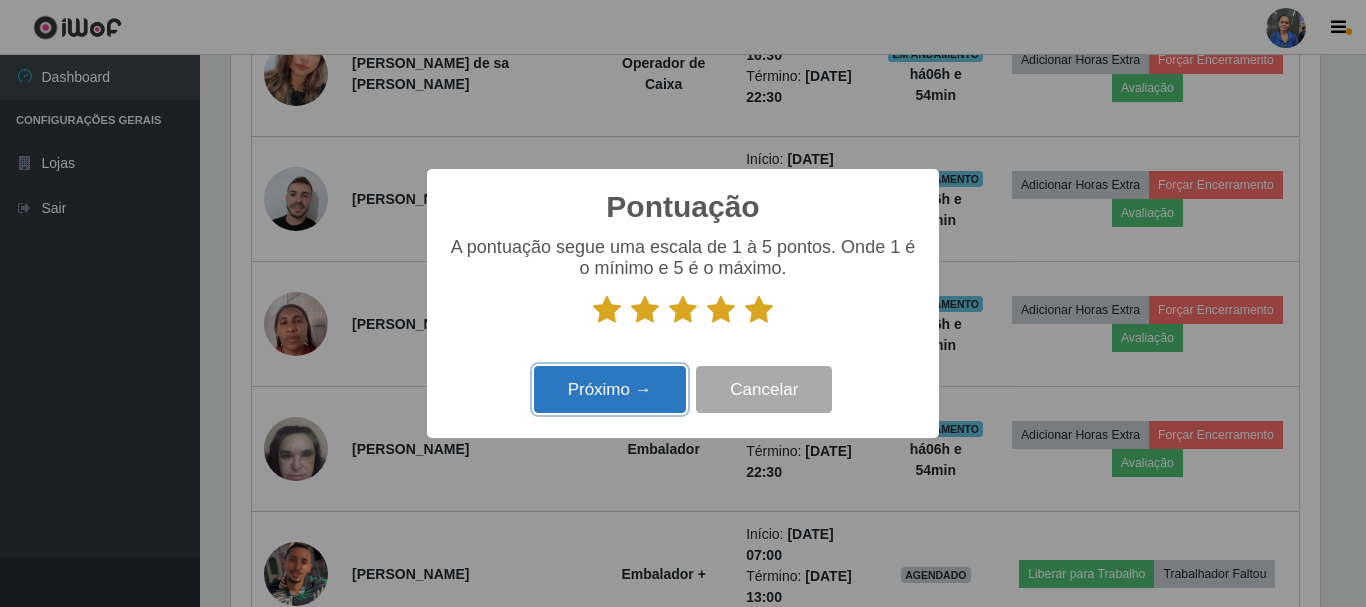 click on "Próximo →" at bounding box center (610, 389) 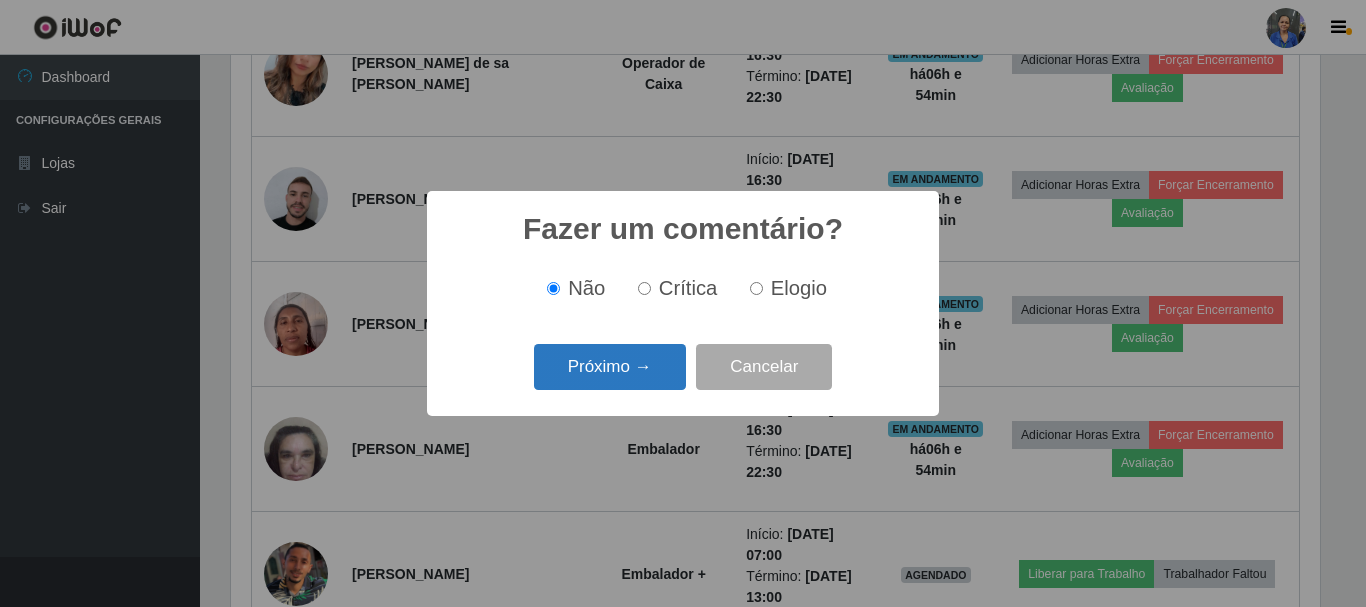 click on "Próximo →" at bounding box center [610, 367] 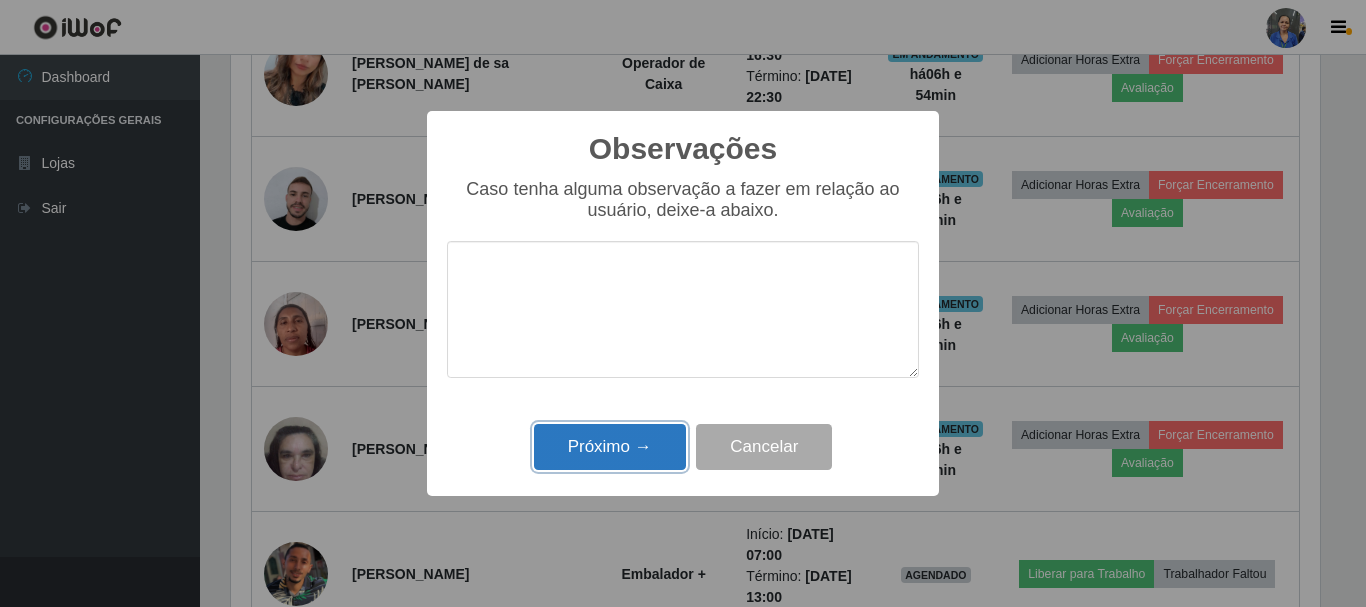 click on "Próximo →" at bounding box center (610, 447) 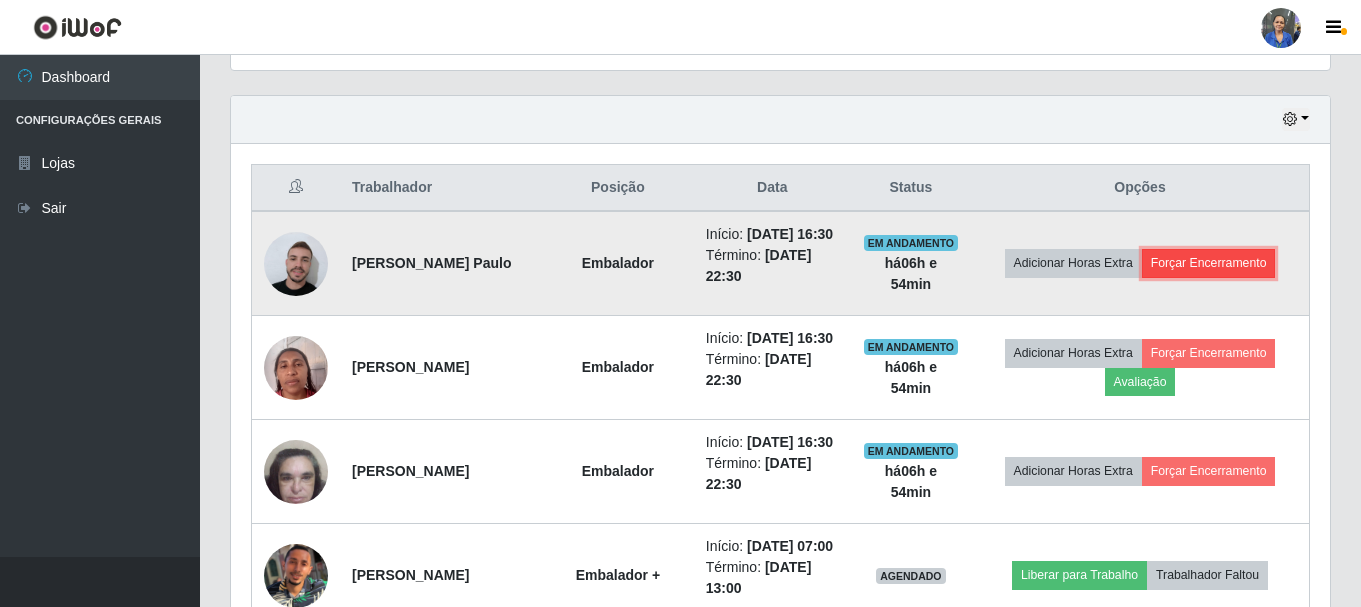 click on "Forçar Encerramento" at bounding box center [1209, 263] 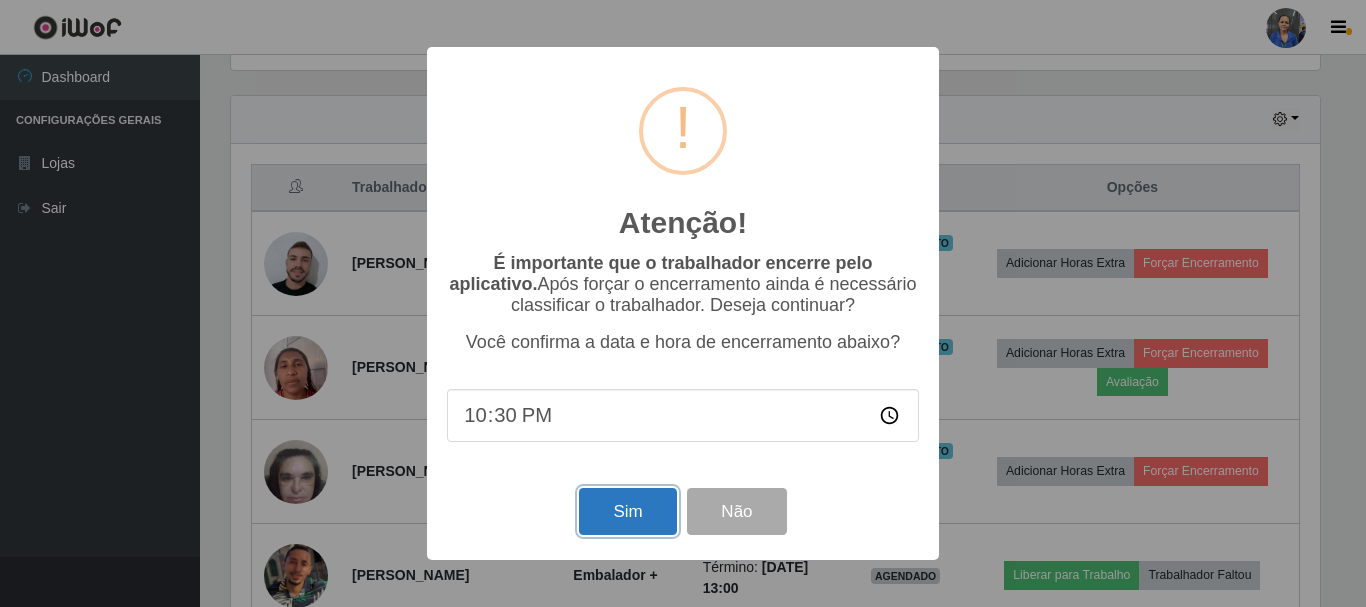click on "Sim" at bounding box center [627, 511] 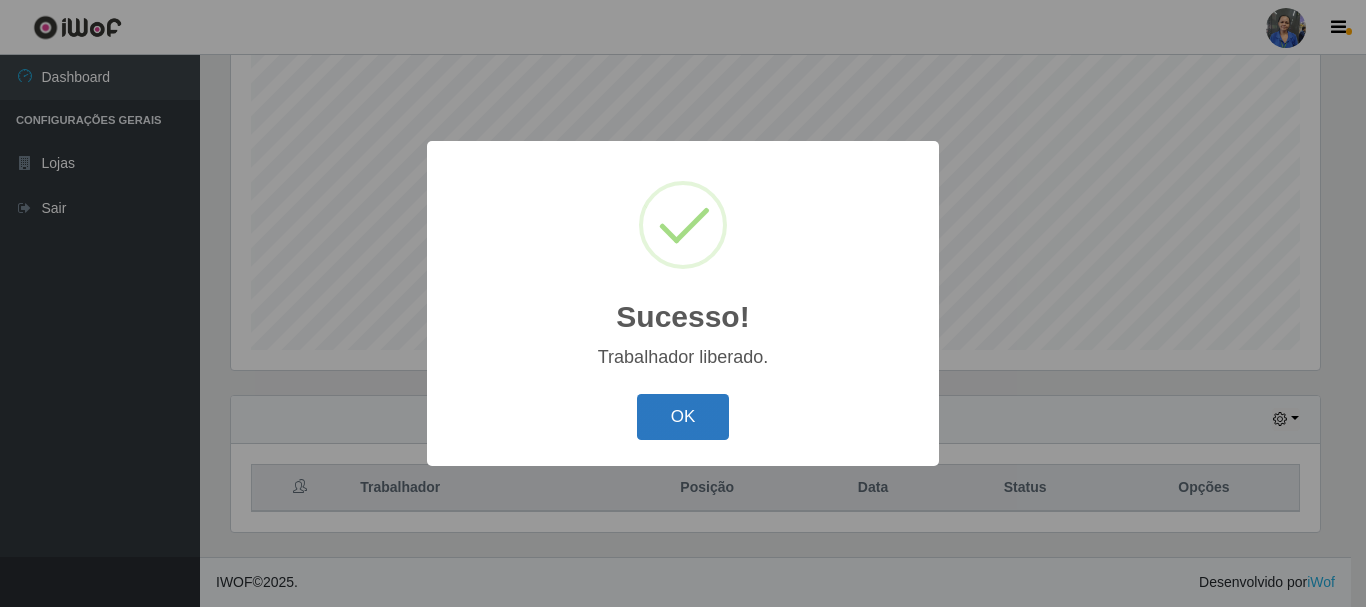 click on "OK" at bounding box center (683, 417) 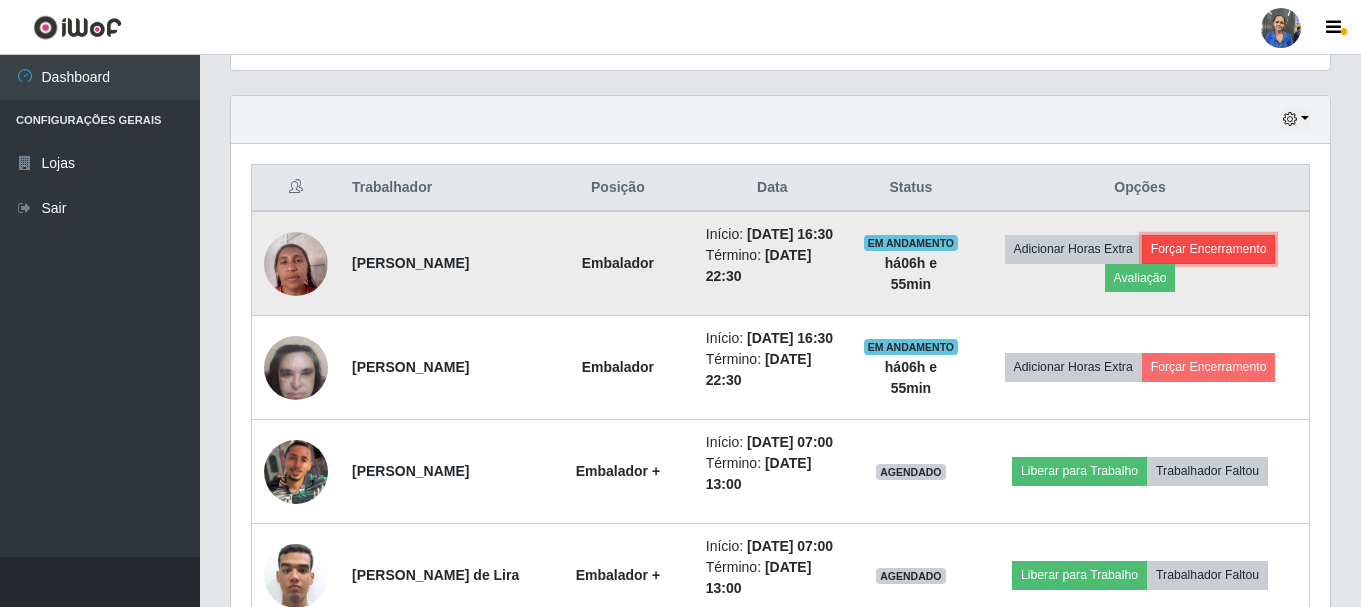 click on "Forçar Encerramento" at bounding box center (1209, 249) 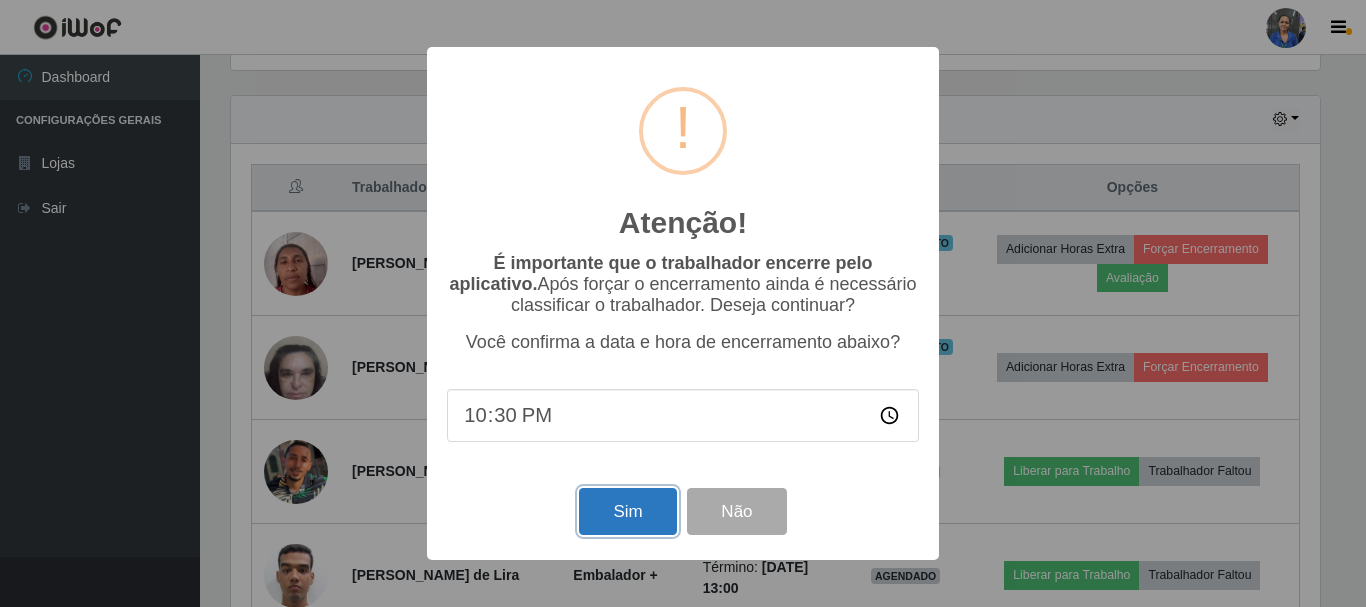 click on "Sim" at bounding box center [627, 511] 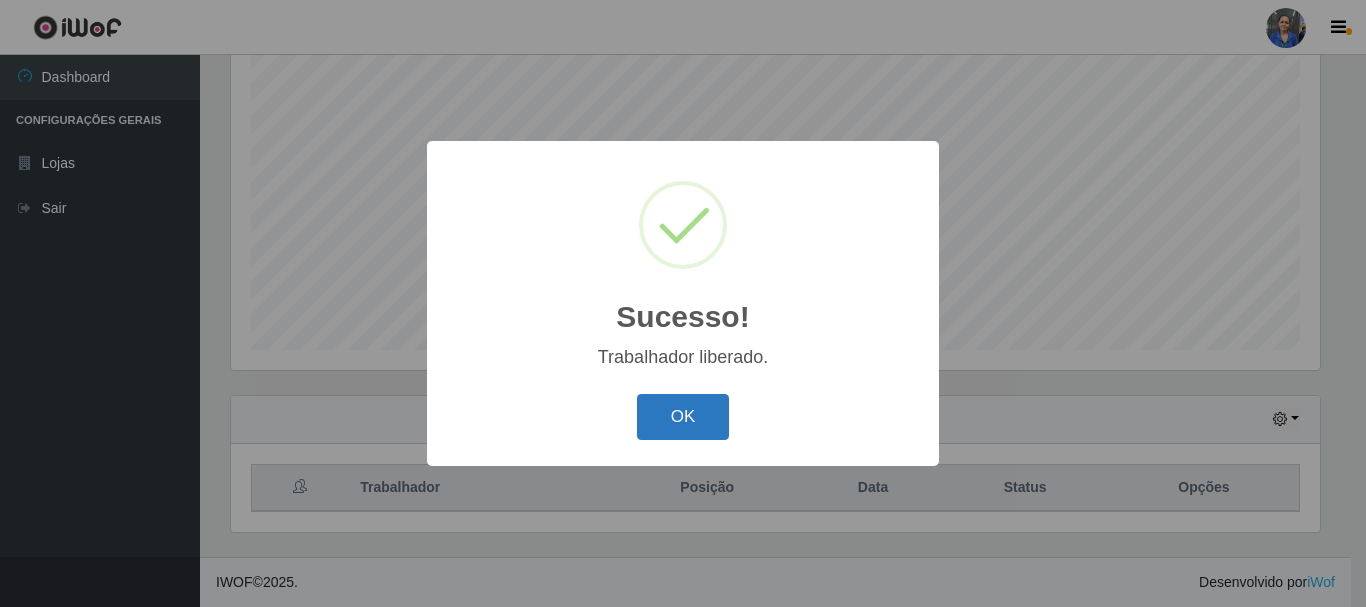 click on "OK" at bounding box center [683, 417] 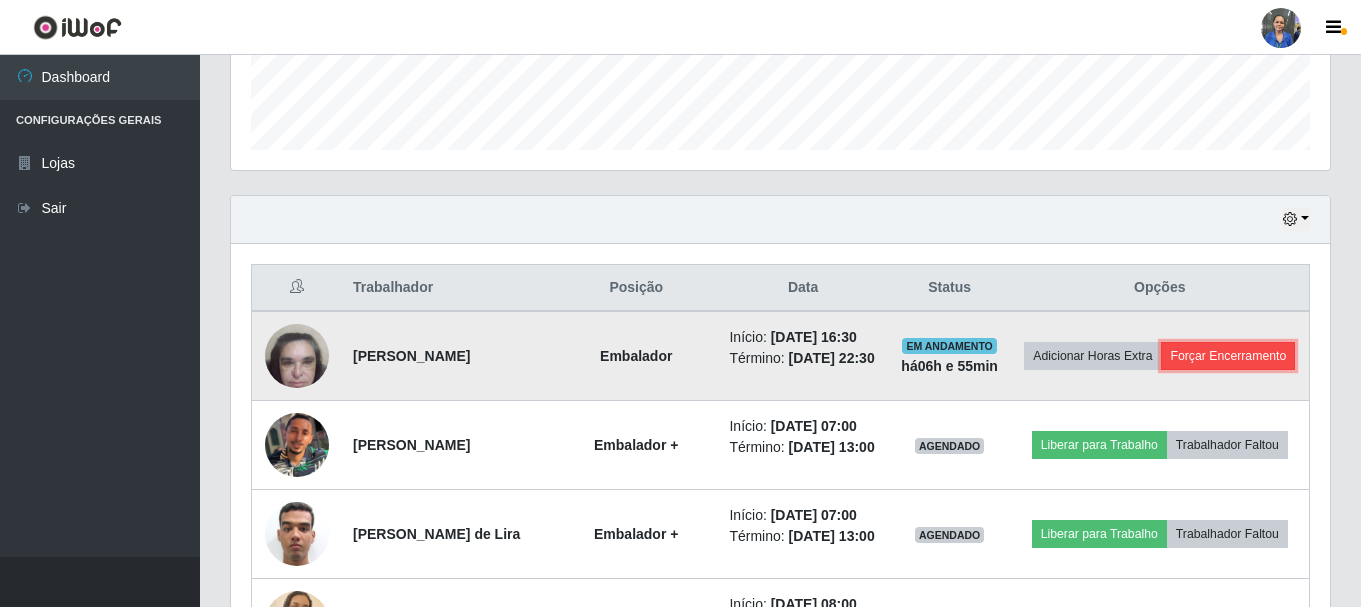 click on "Forçar Encerramento" at bounding box center (1228, 356) 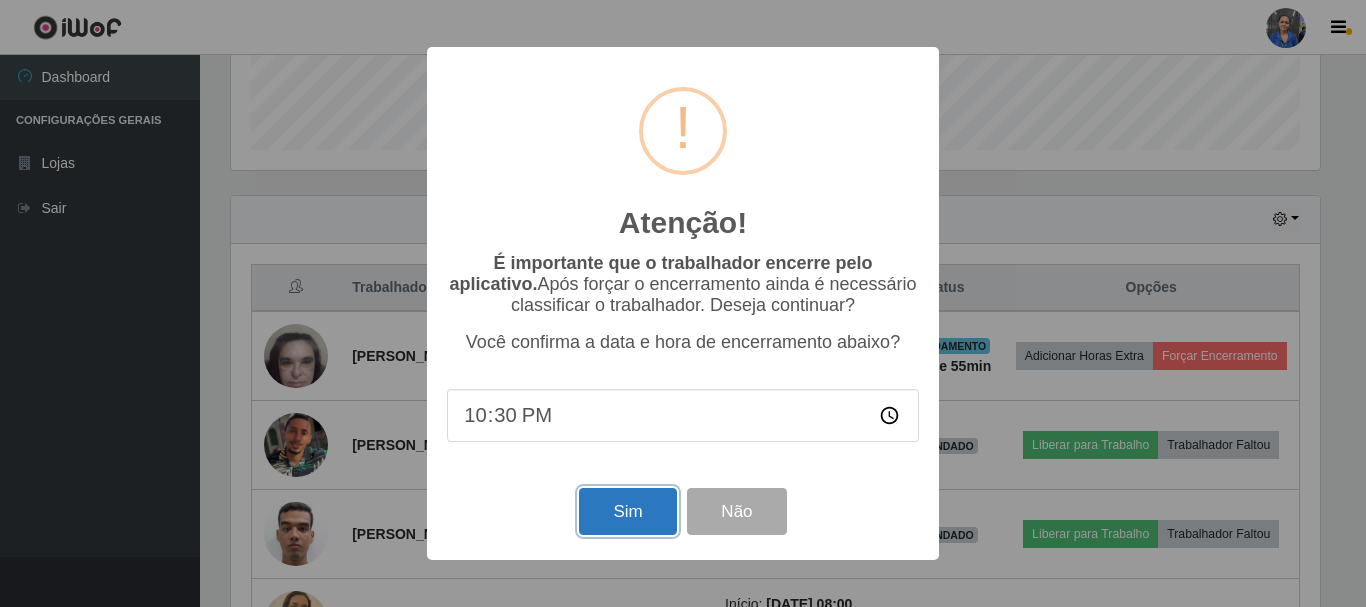 click on "Sim" at bounding box center [627, 511] 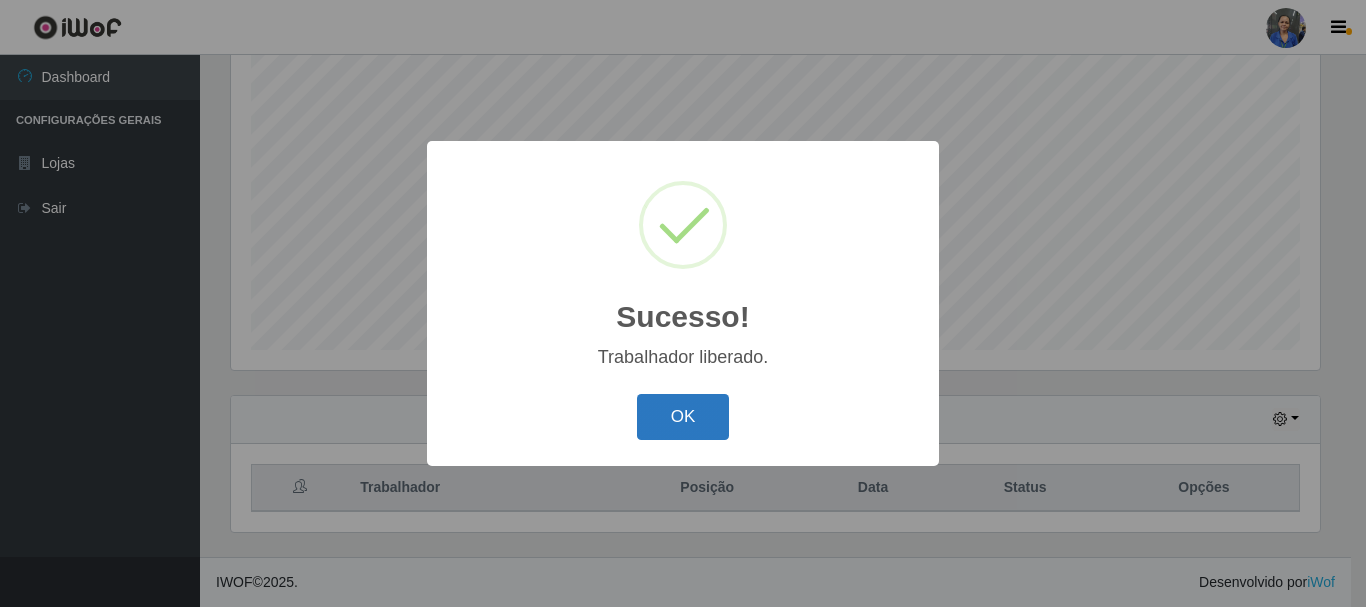click on "OK" at bounding box center [683, 417] 